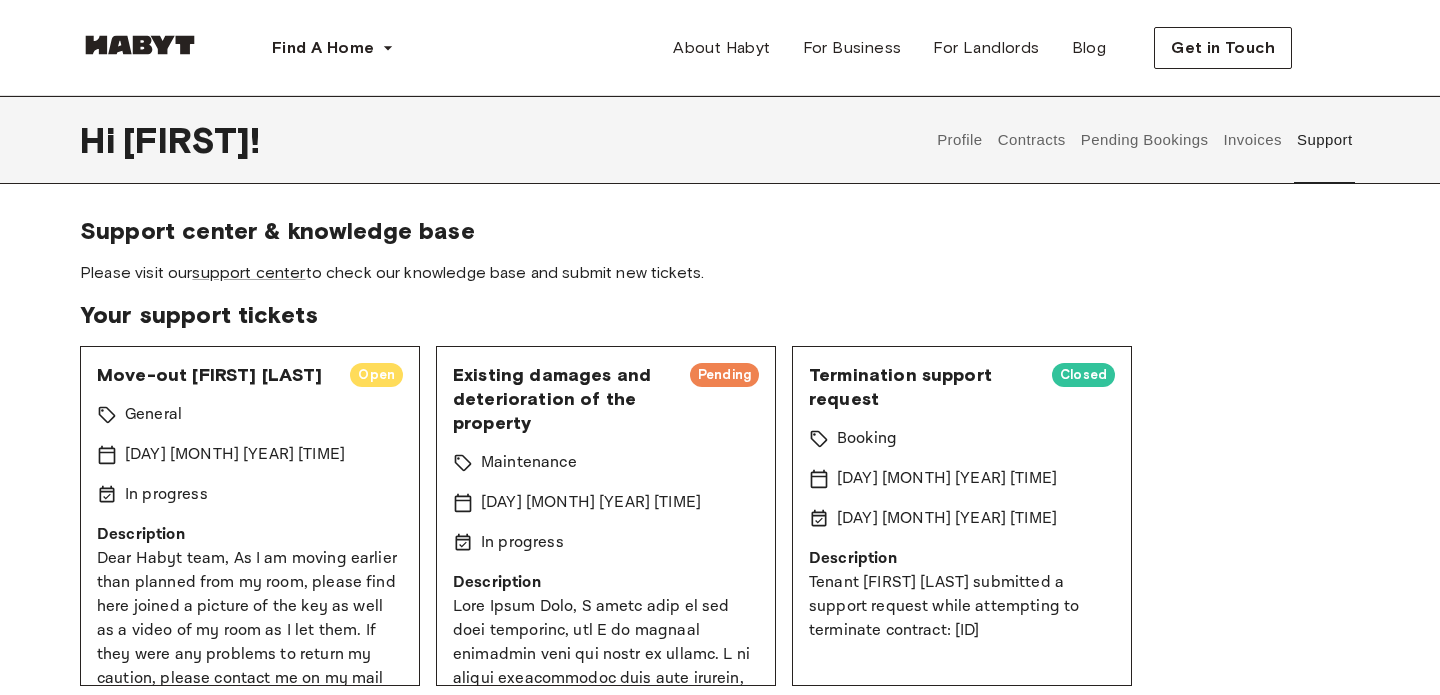 scroll, scrollTop: 204, scrollLeft: 0, axis: vertical 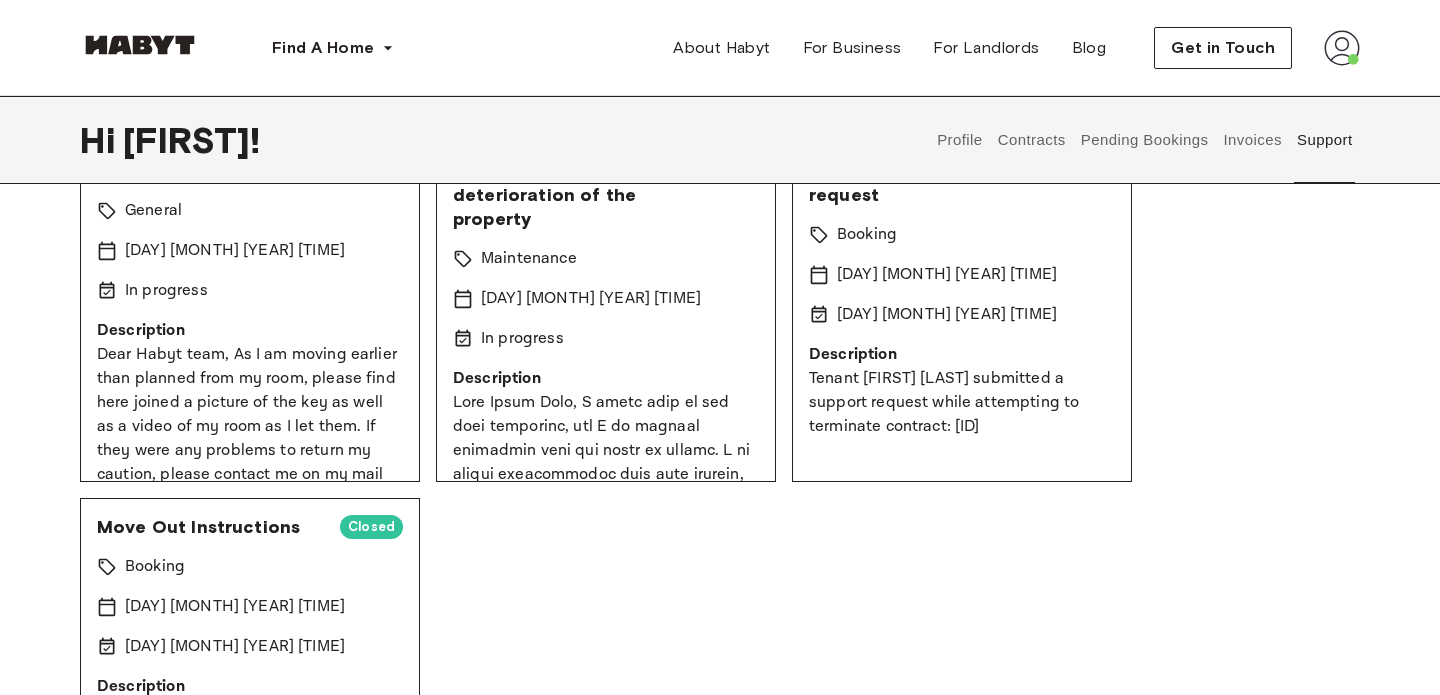 click on "Pending Bookings" at bounding box center (1144, 140) 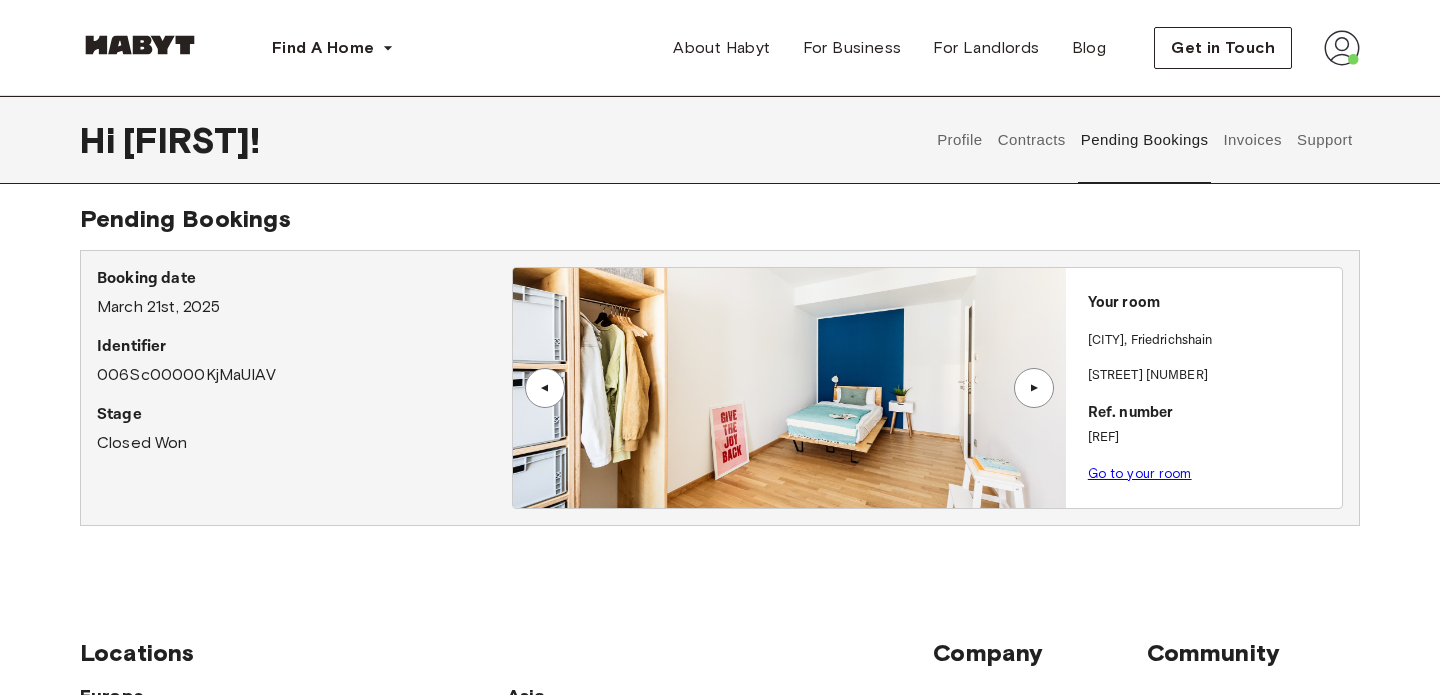 scroll, scrollTop: 0, scrollLeft: 0, axis: both 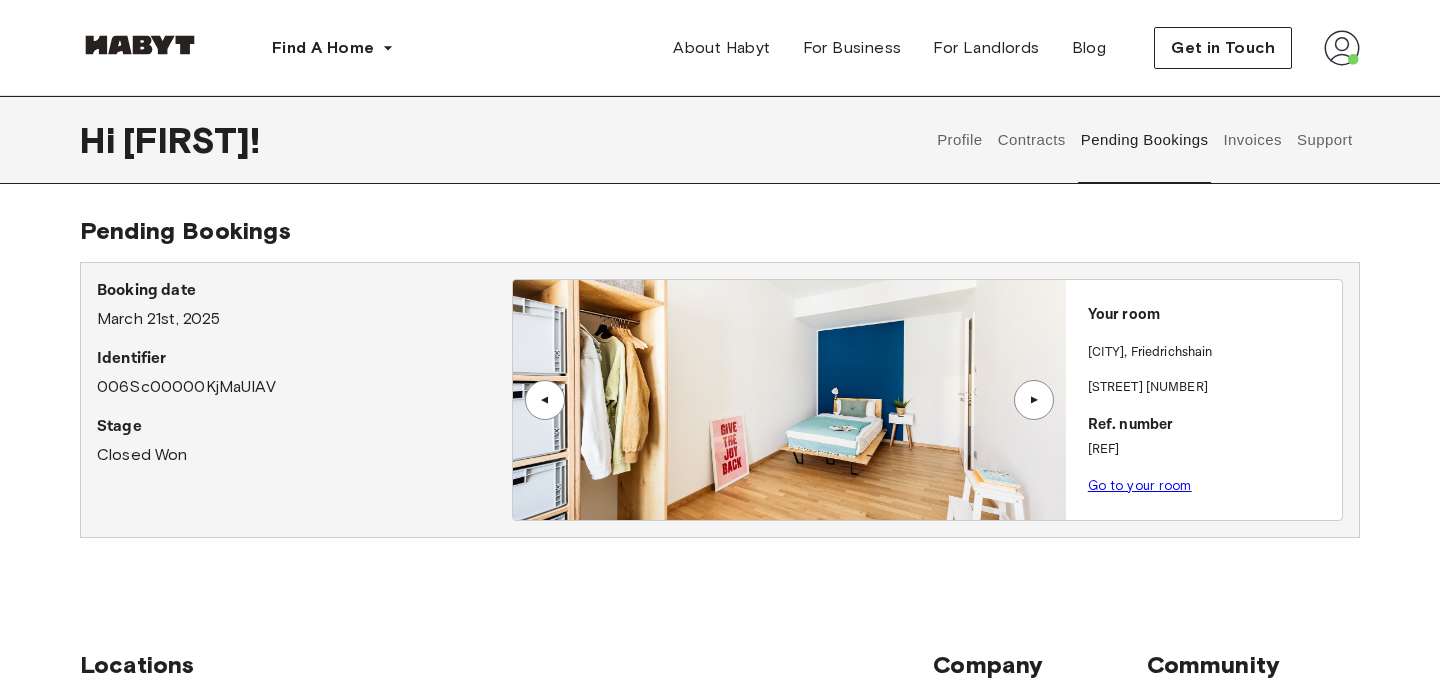 click on "Contracts" at bounding box center (1031, 140) 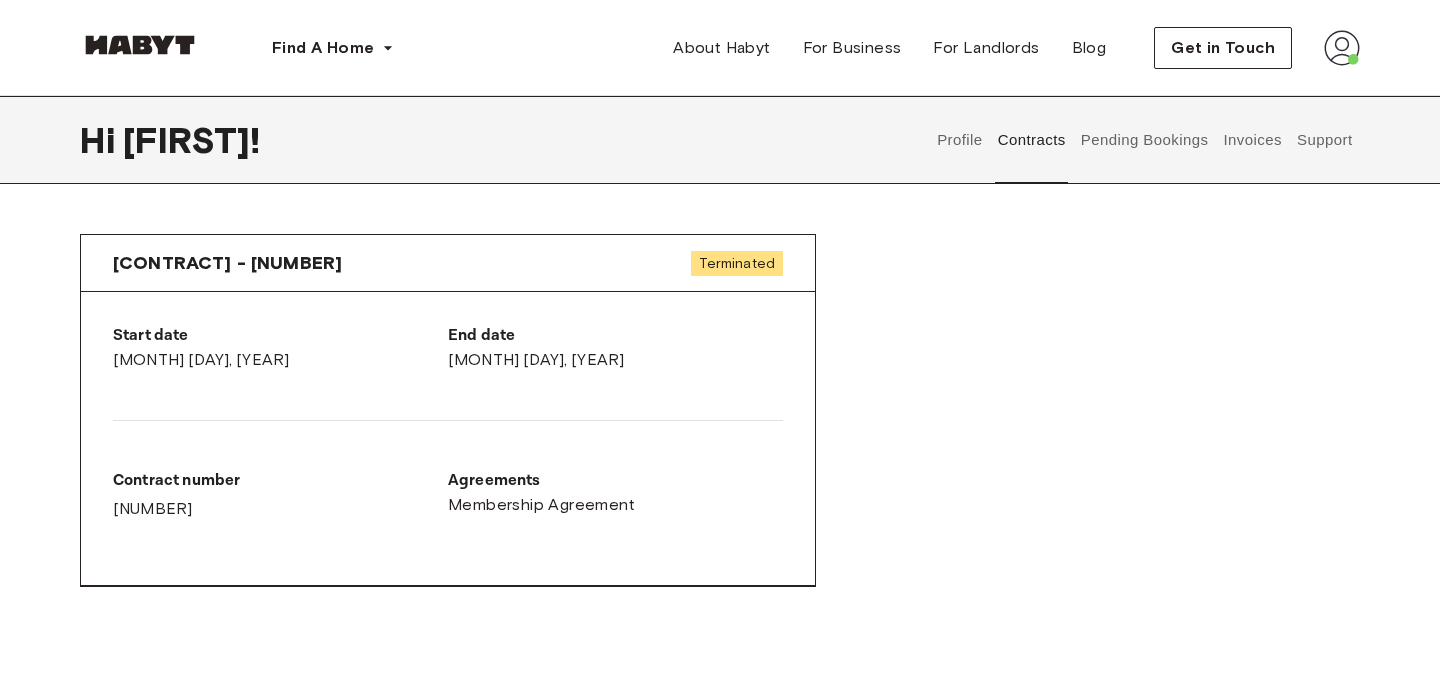 scroll, scrollTop: 0, scrollLeft: 0, axis: both 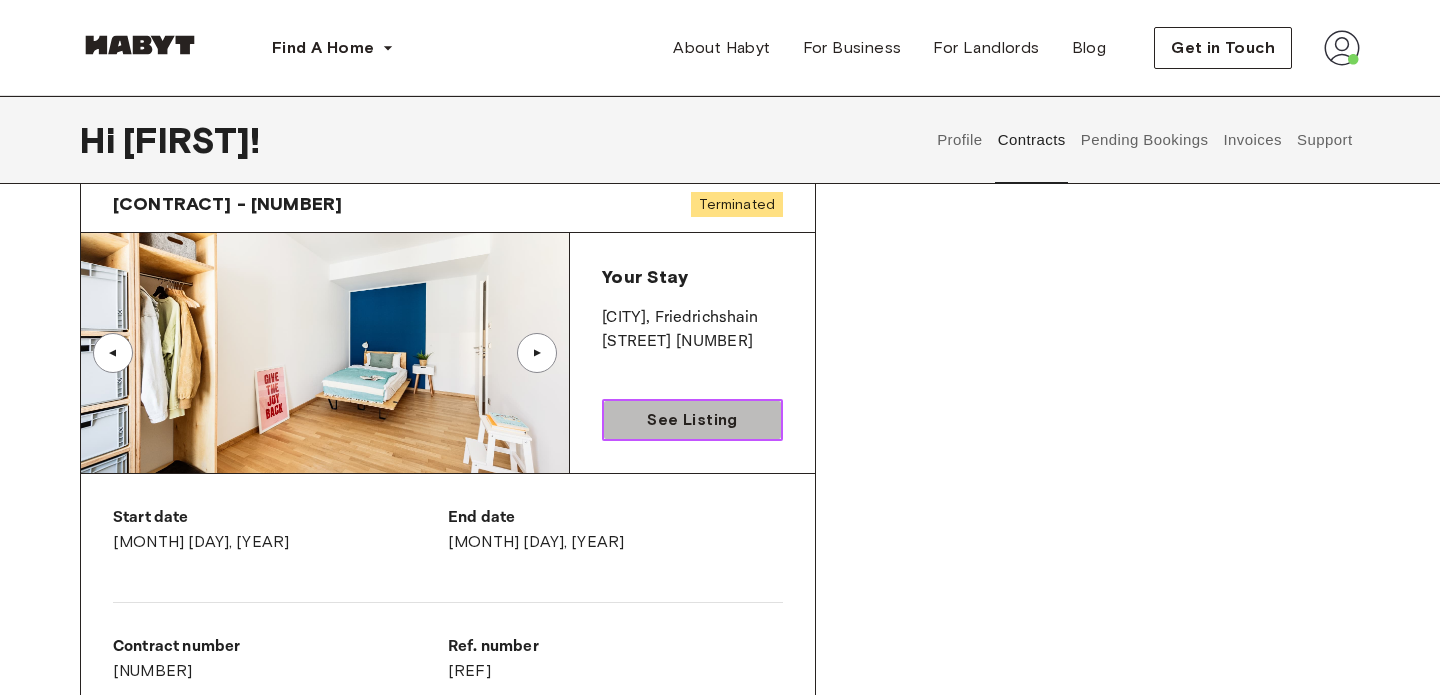 click on "See Listing" at bounding box center [692, 420] 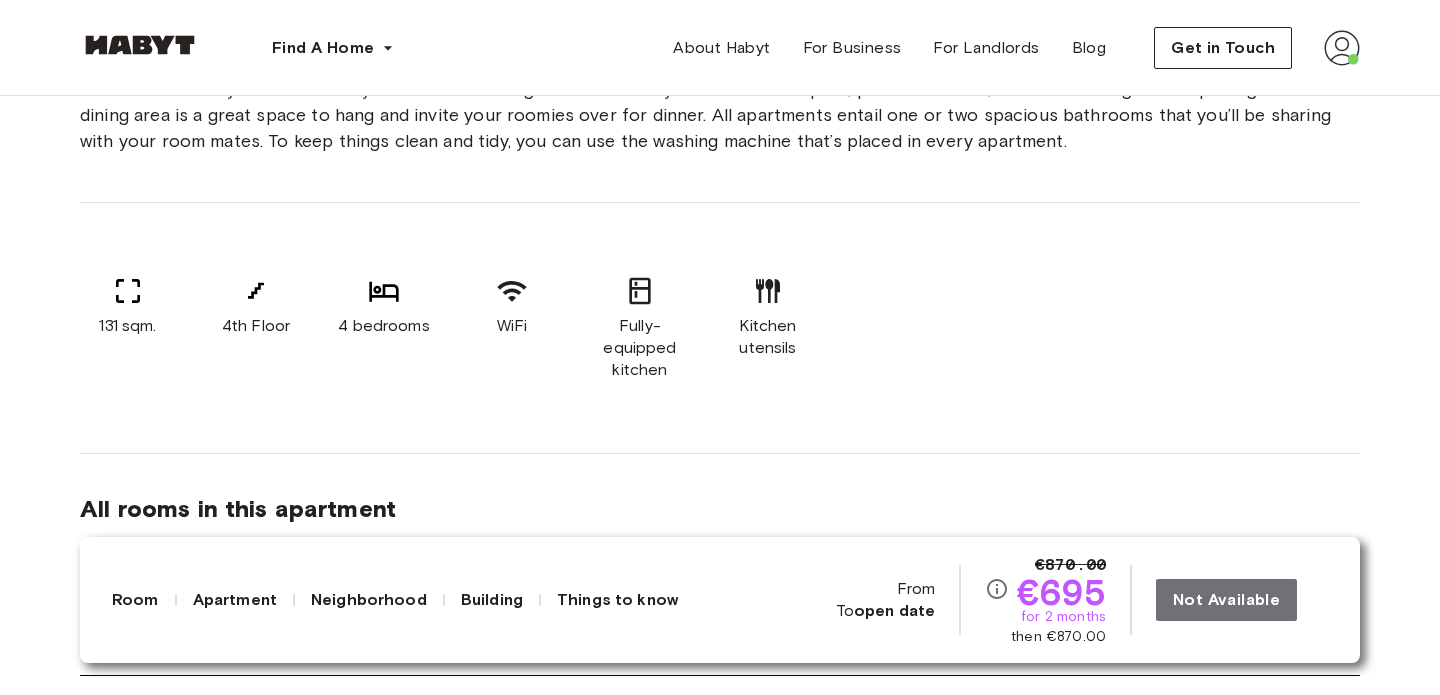 scroll, scrollTop: 1324, scrollLeft: 0, axis: vertical 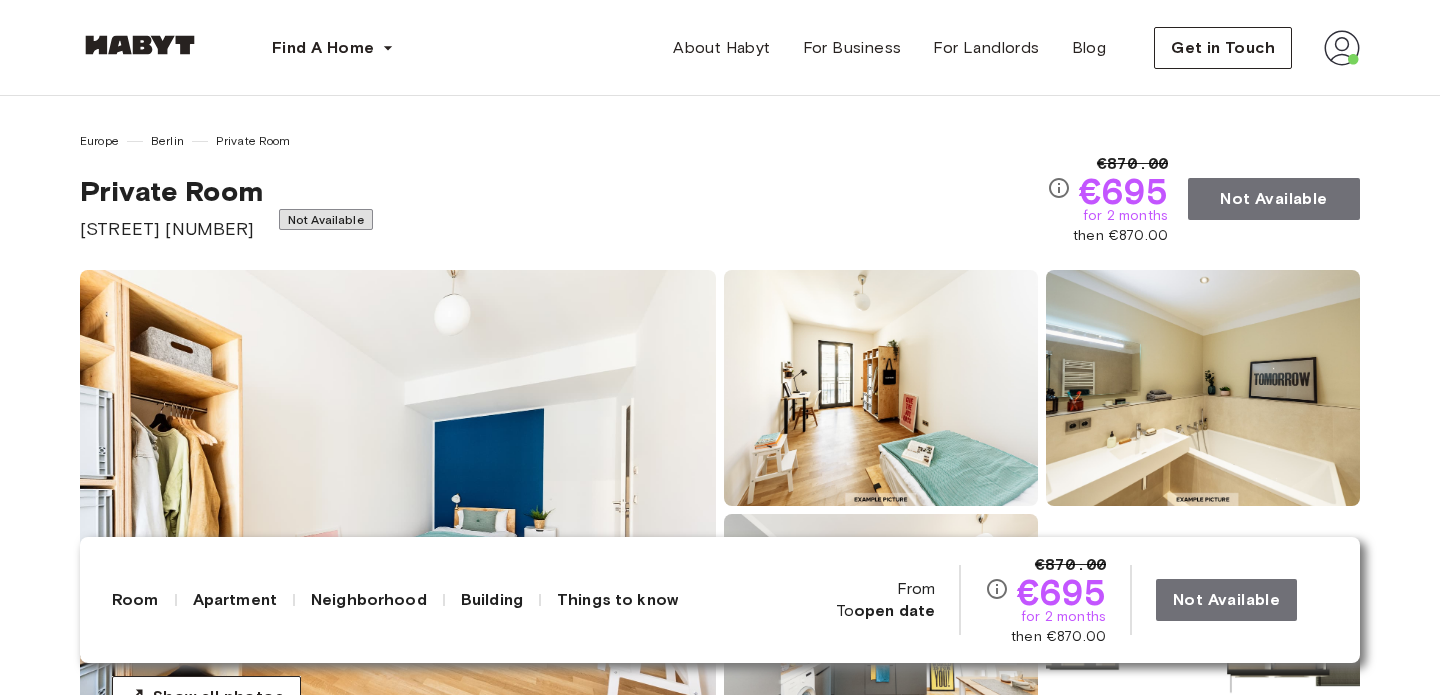 click at bounding box center [1342, 48] 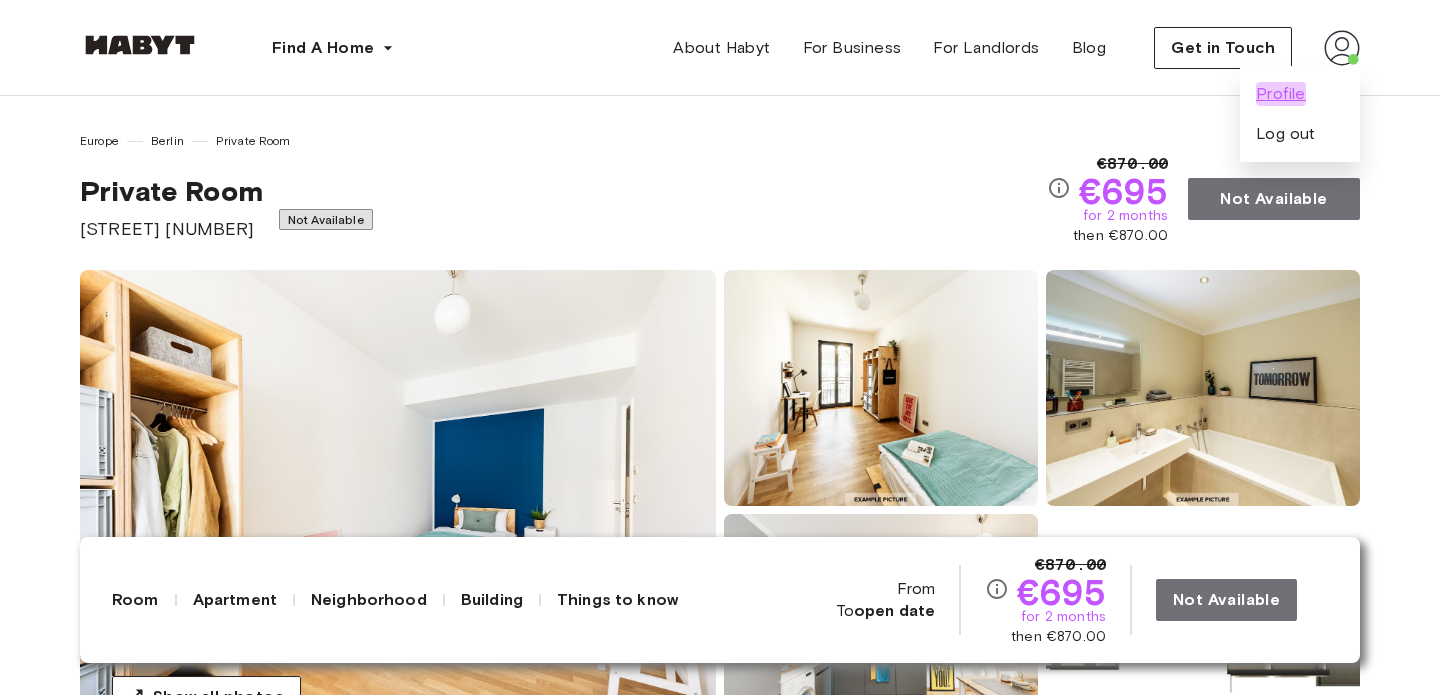 click on "Profile" at bounding box center (1281, 94) 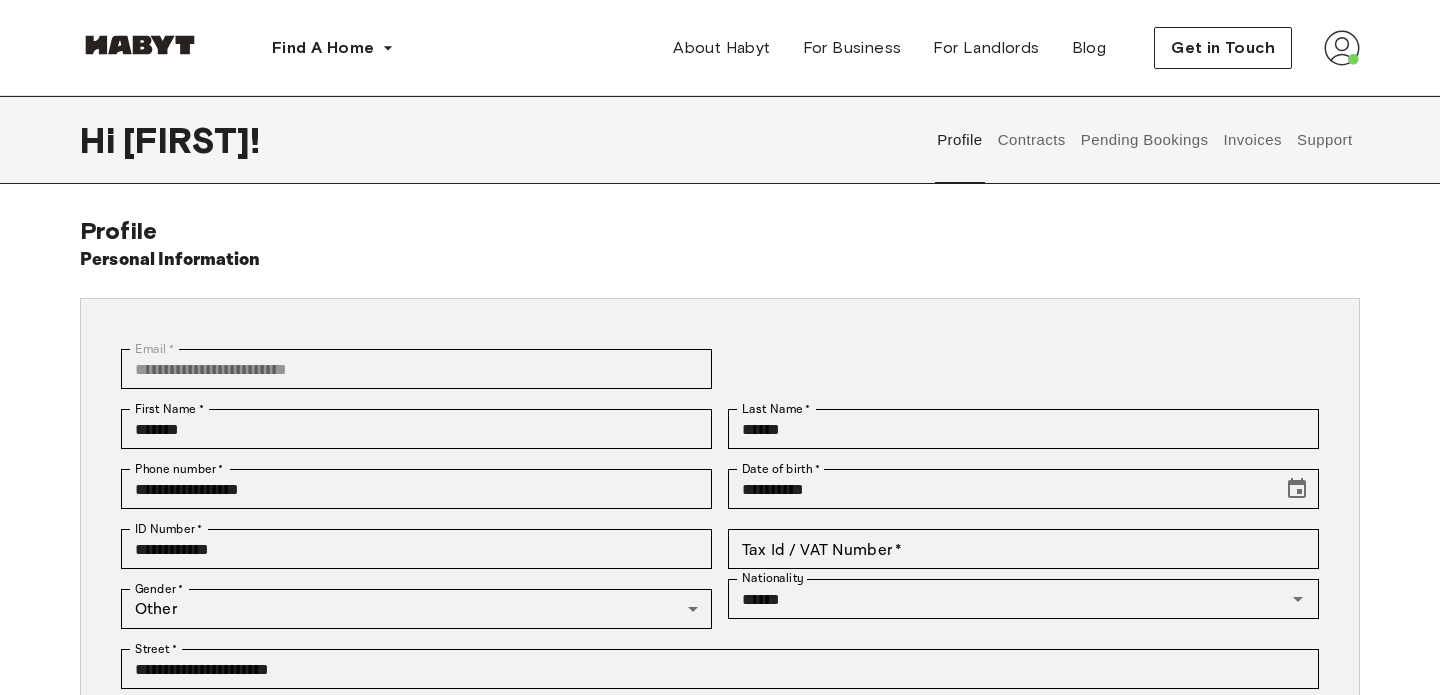 click on "Contracts" at bounding box center [1031, 140] 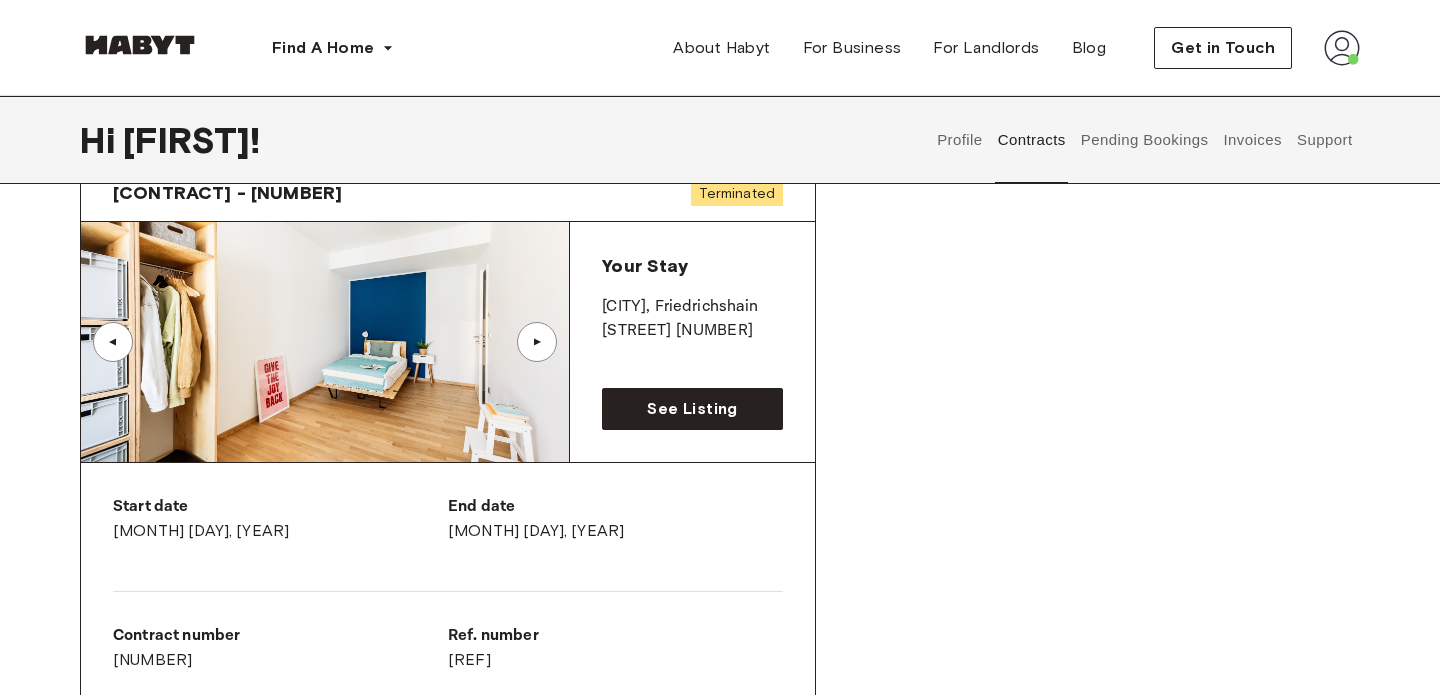scroll, scrollTop: 0, scrollLeft: 0, axis: both 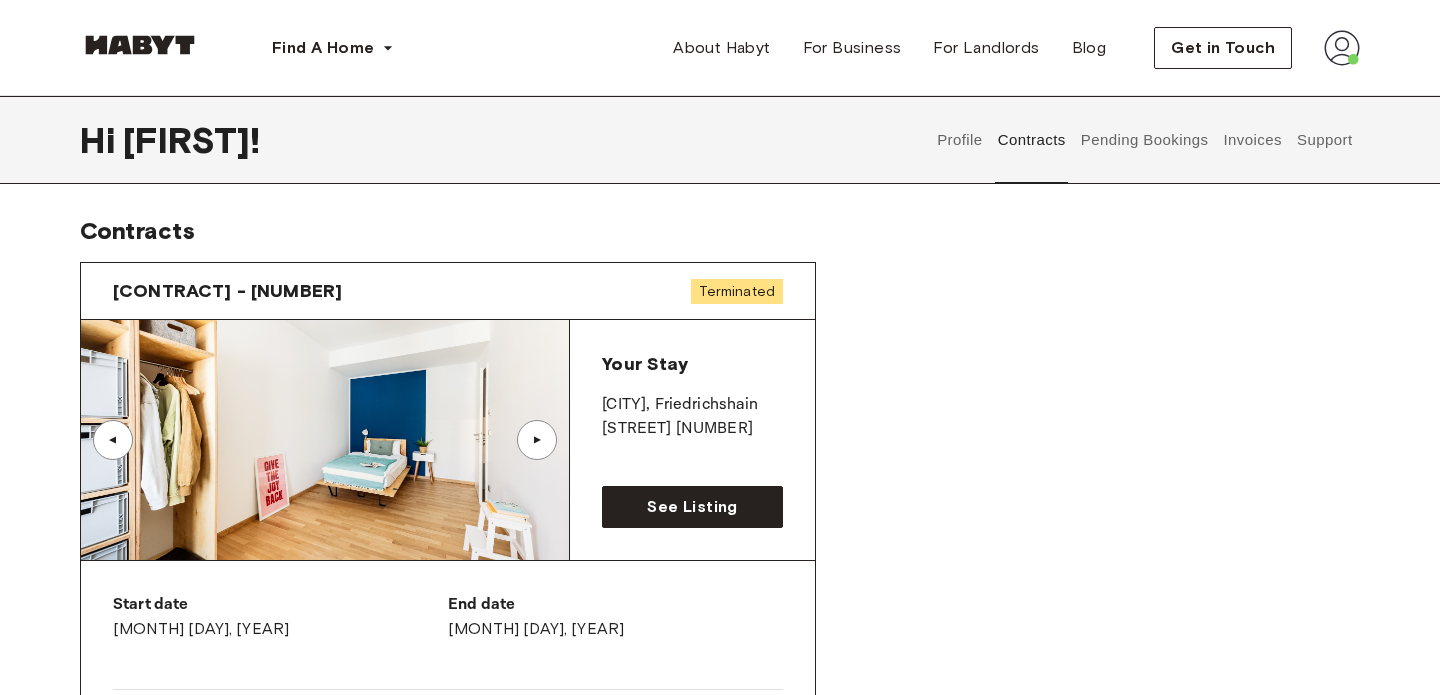click on "[CONTRACT] - [NUMBER] [STATUS]" at bounding box center [448, 291] 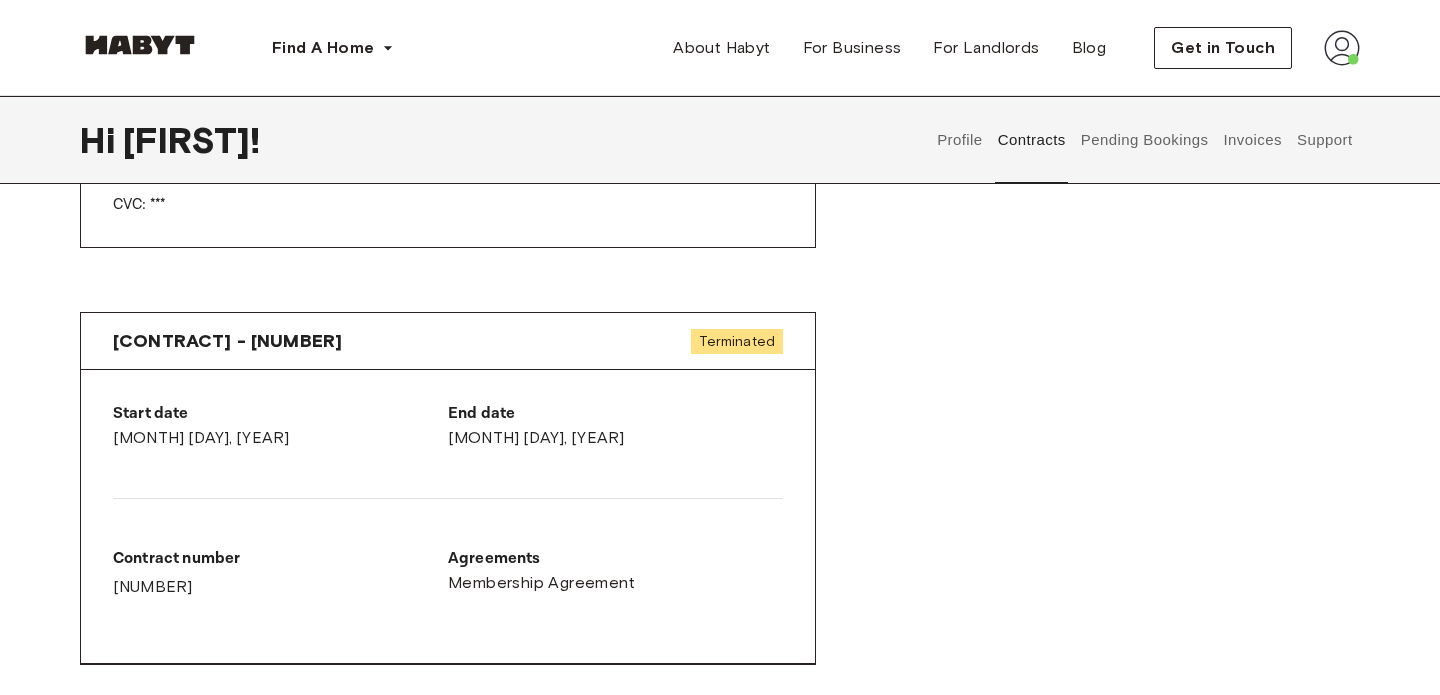 scroll, scrollTop: 1048, scrollLeft: 0, axis: vertical 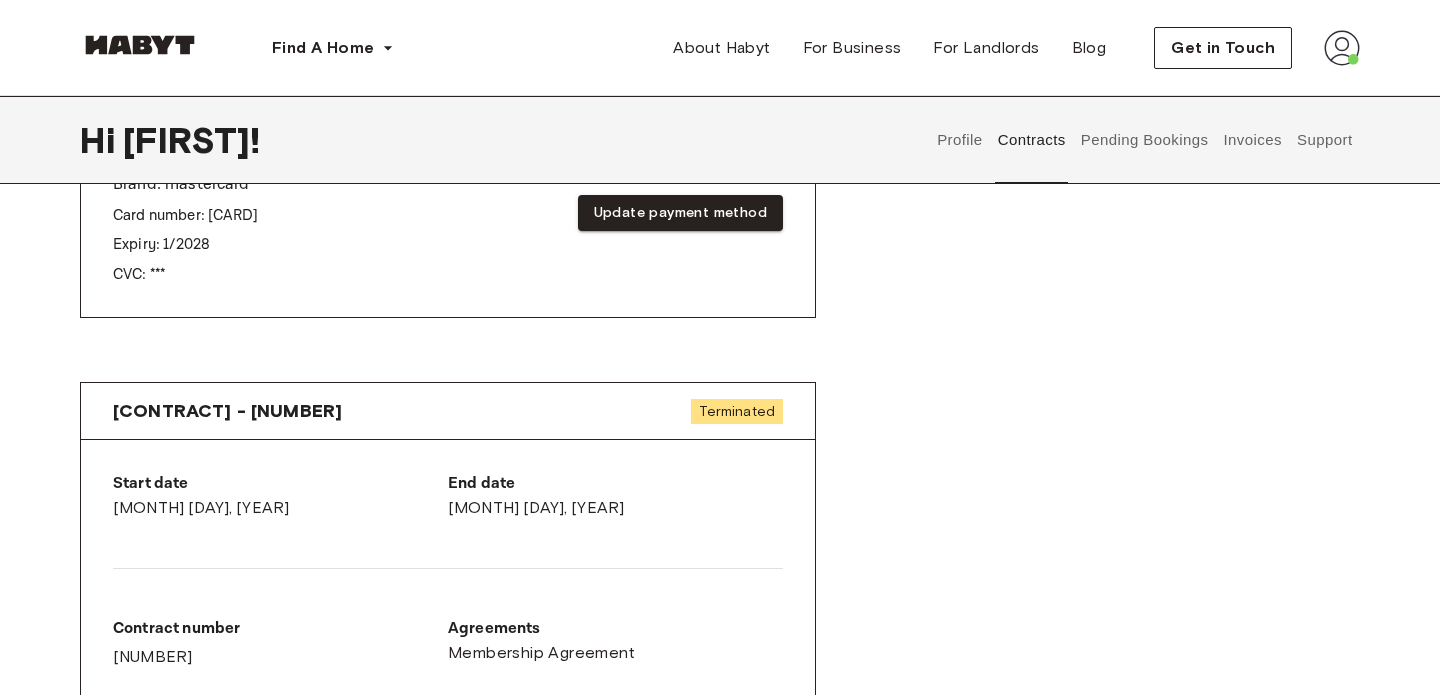 click on "[CONTRACT] - [NUMBER] [STATUS]" at bounding box center (448, 411) 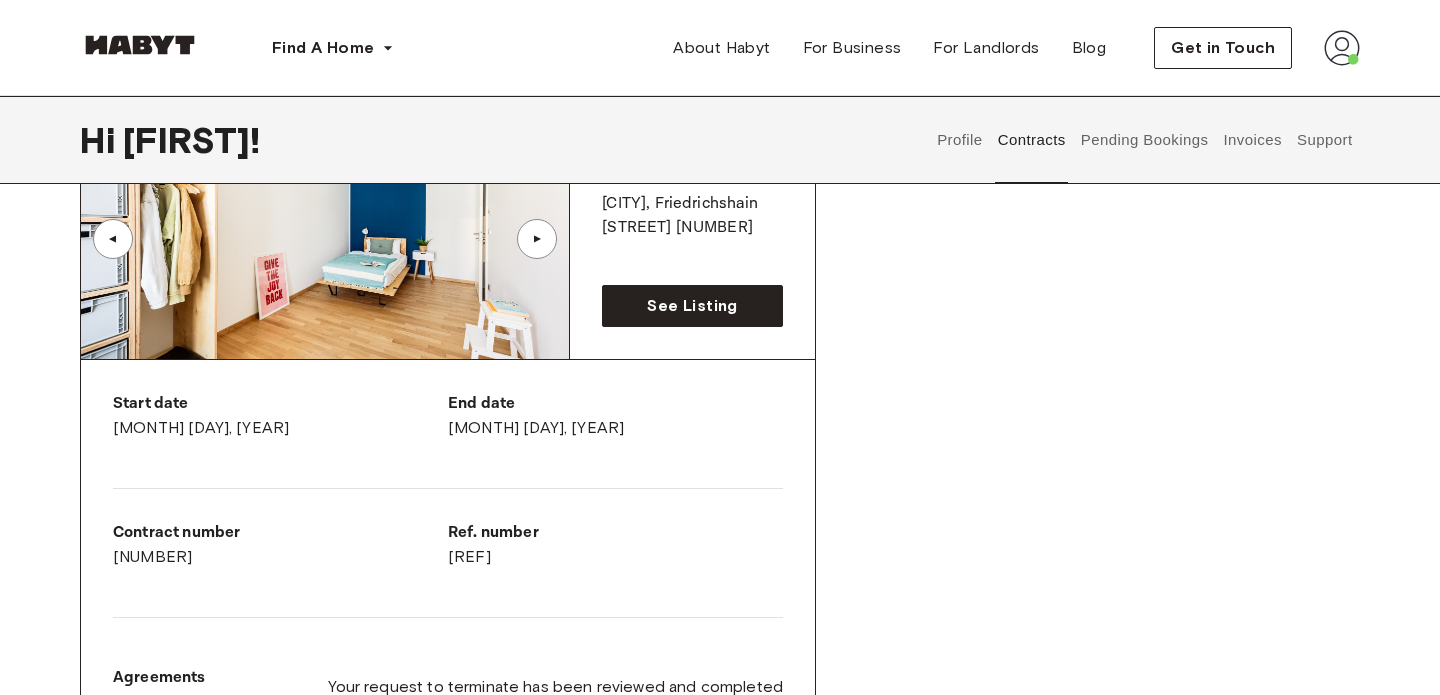 scroll, scrollTop: 183, scrollLeft: 0, axis: vertical 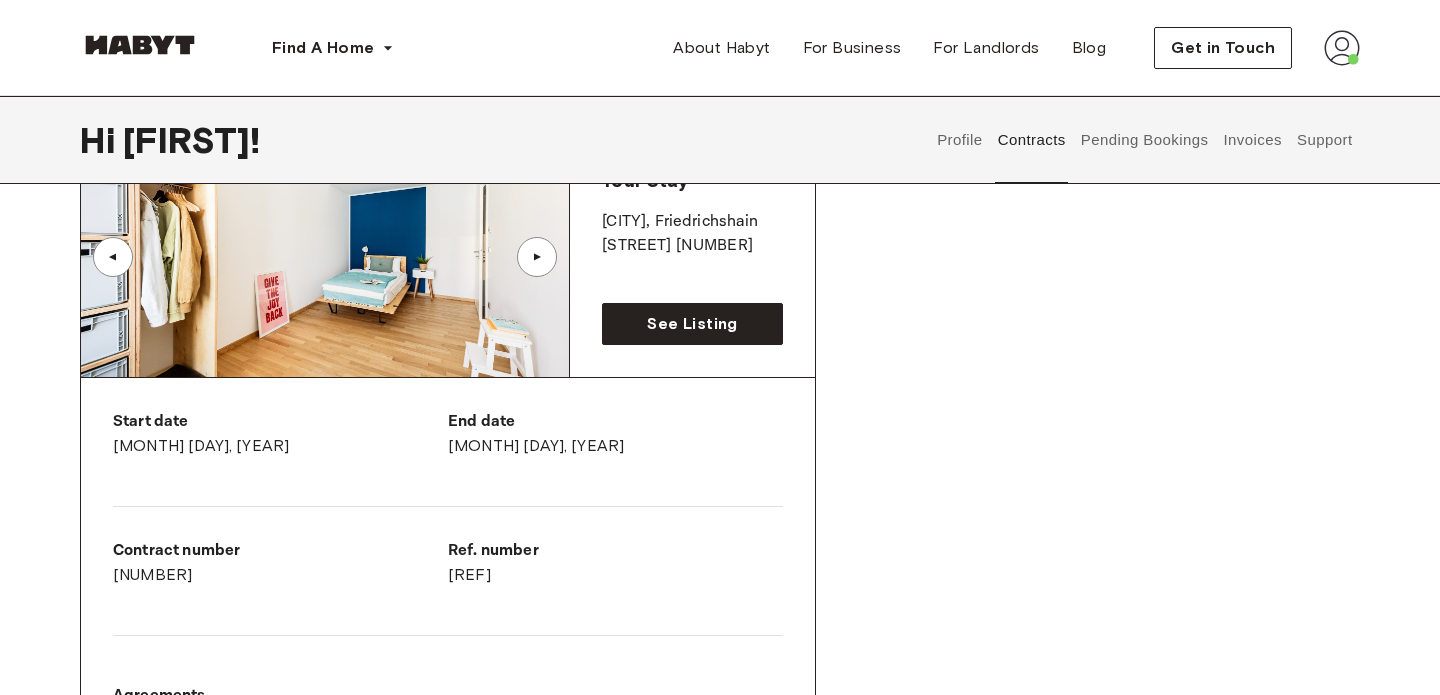 click on "Start date [MONTH] [DAY], [YEAR] End date [MONTH] [DAY], [YEAR] Contract number [NUMBER] Ref. number [REF] Agreements German Rental Agreement Your request to terminate has been reviewed and completed Requested on: [MONTH] [DAY], [YEAR]" at bounding box center [448, 587] 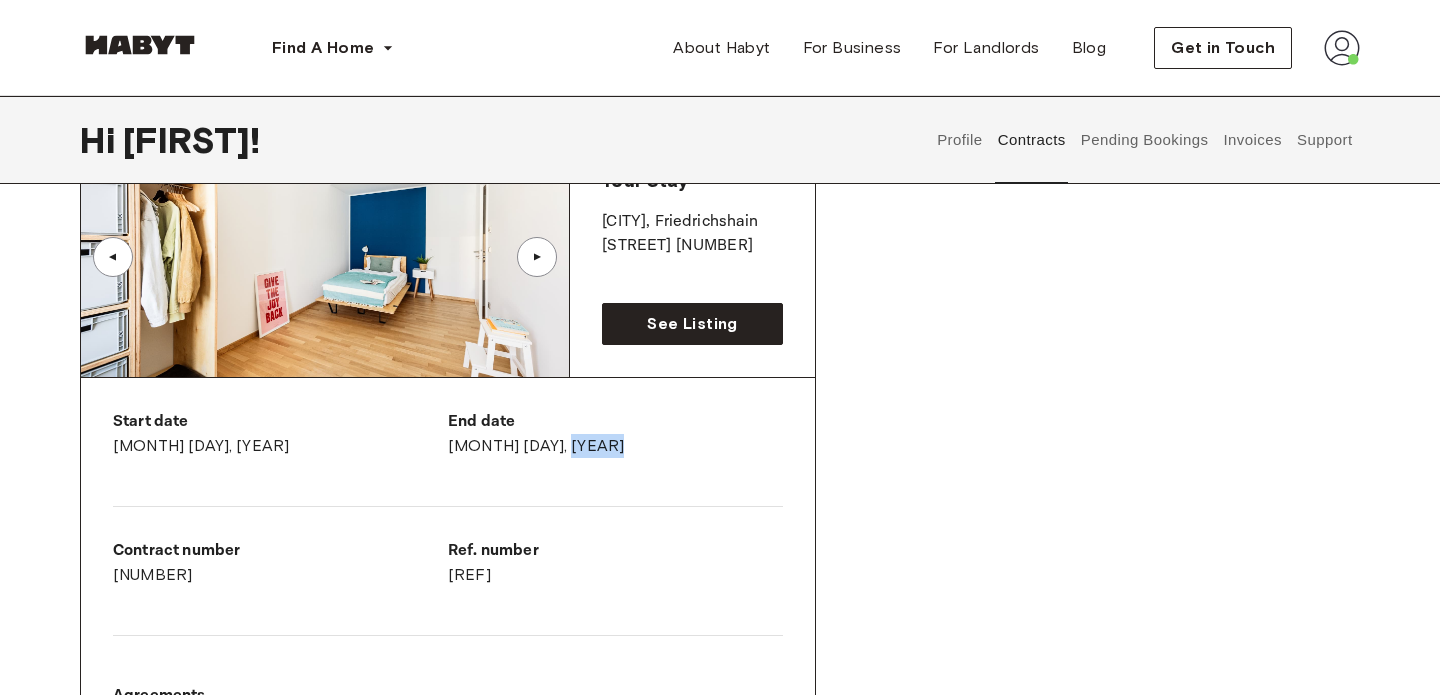 click on "Start date [MONTH] [DAY], [YEAR] End date [MONTH] [DAY], [YEAR] Contract number [NUMBER] Ref. number [REF] Agreements German Rental Agreement Your request to terminate has been reviewed and completed Requested on: [MONTH] [DAY], [YEAR]" at bounding box center (448, 587) 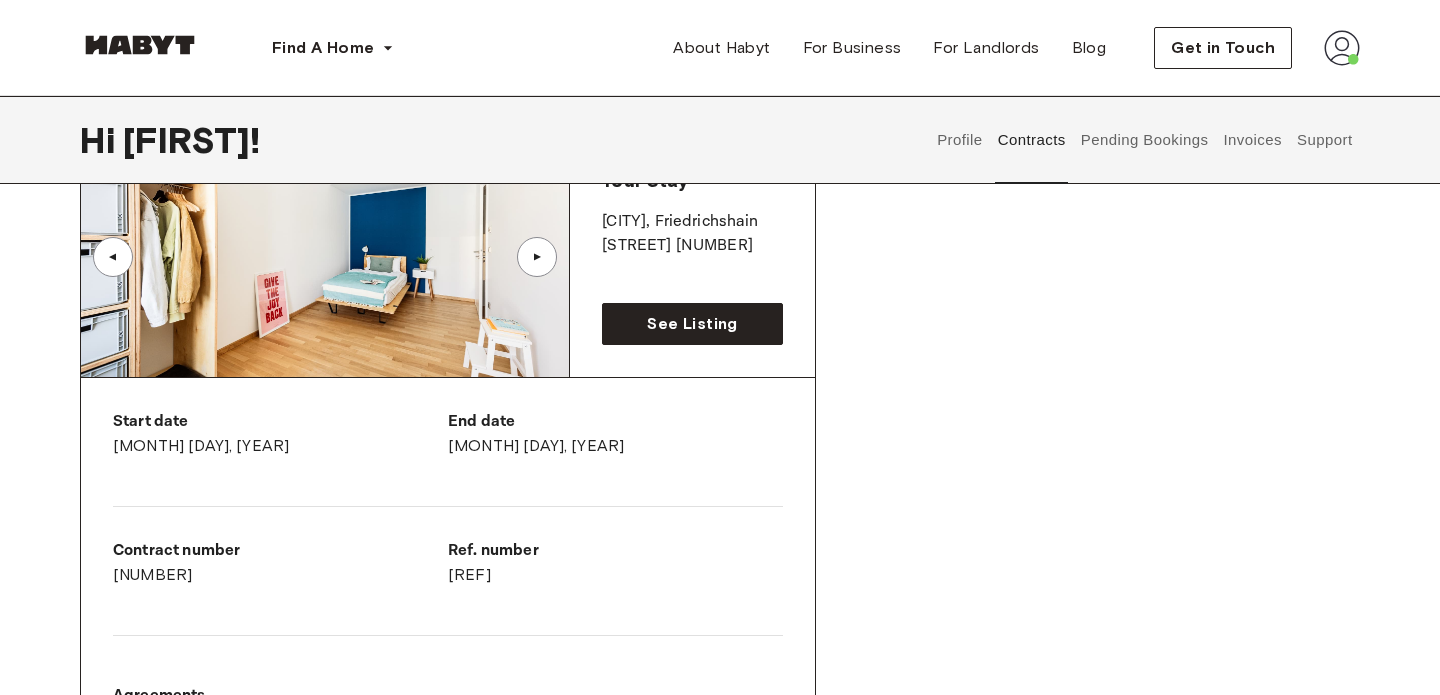 click on "Start date [MONTH] [DAY], [YEAR] End date [MONTH] [DAY], [YEAR] Contract number [NUMBER] Ref. number [REF] Agreements German Rental Agreement Your request to terminate has been reviewed and completed Requested on: [MONTH] [DAY], [YEAR]" at bounding box center (448, 587) 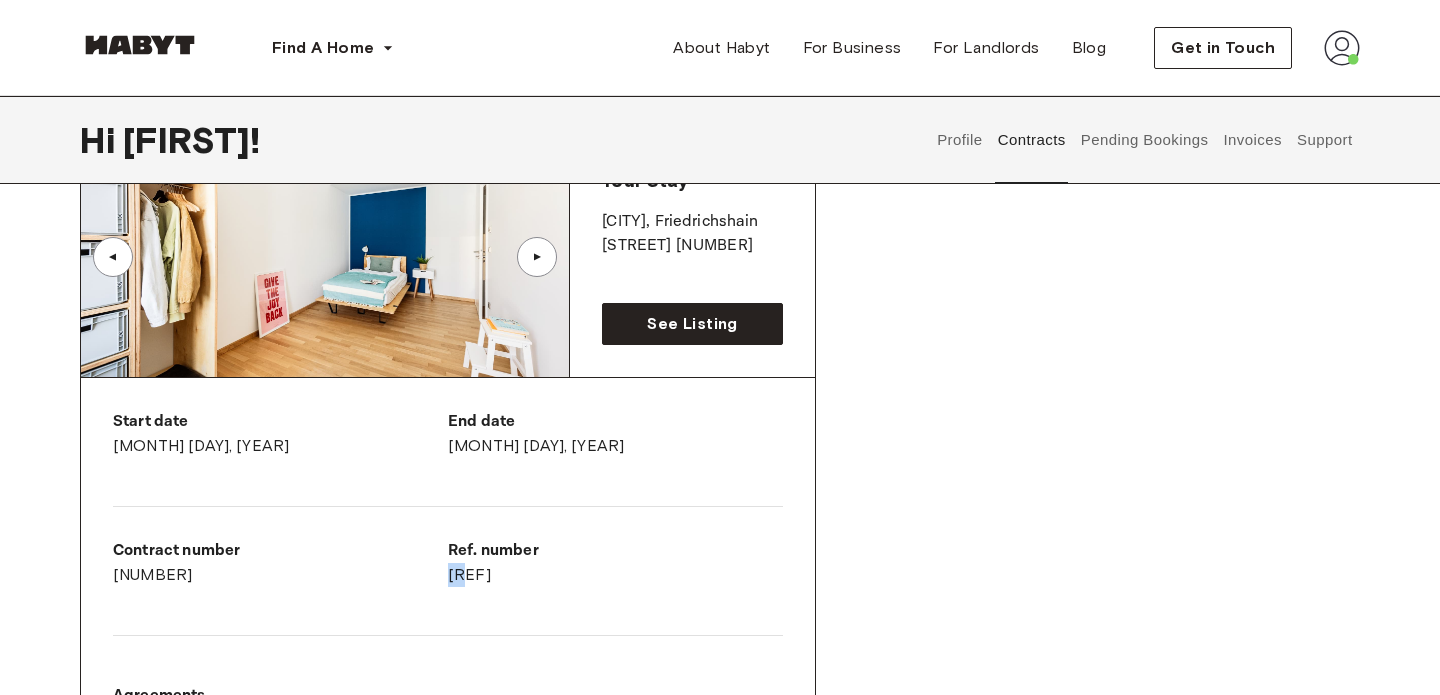 click on "Ref. number [REF]" at bounding box center [615, 563] 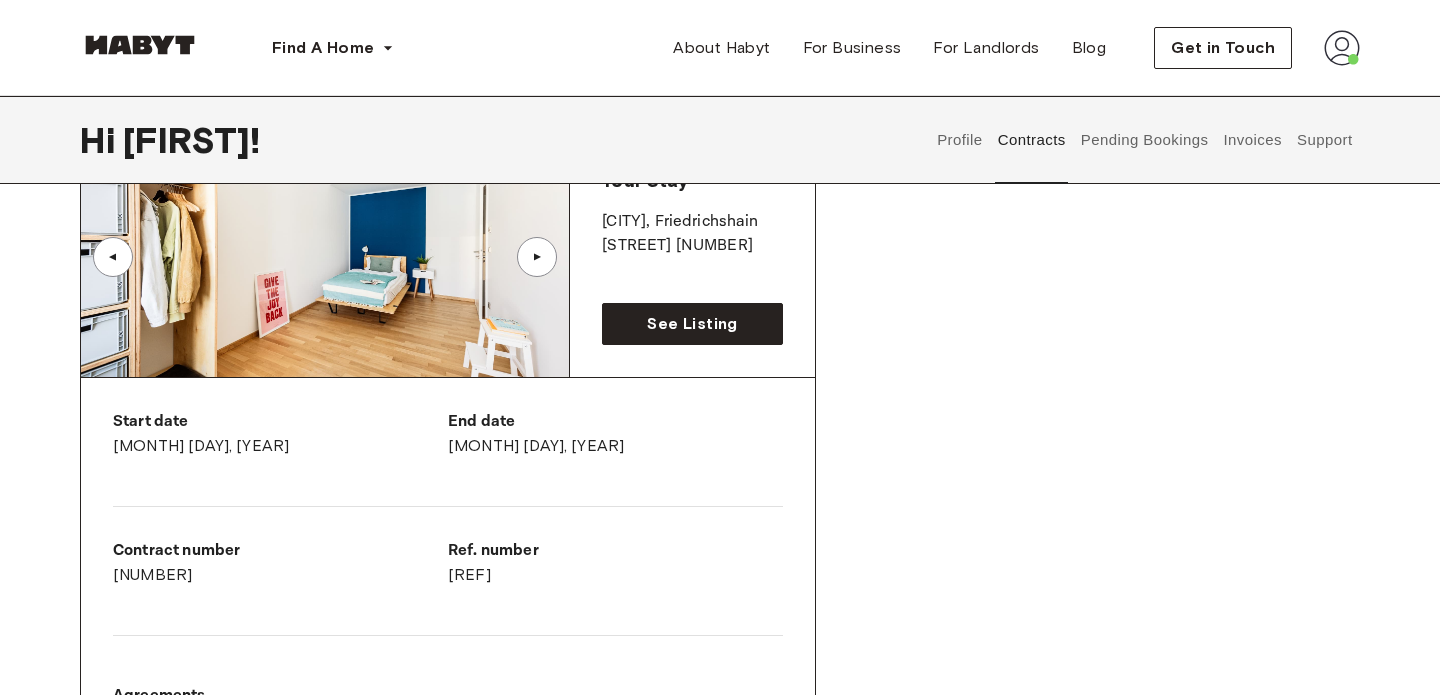 click on "Contract number" at bounding box center [280, 551] 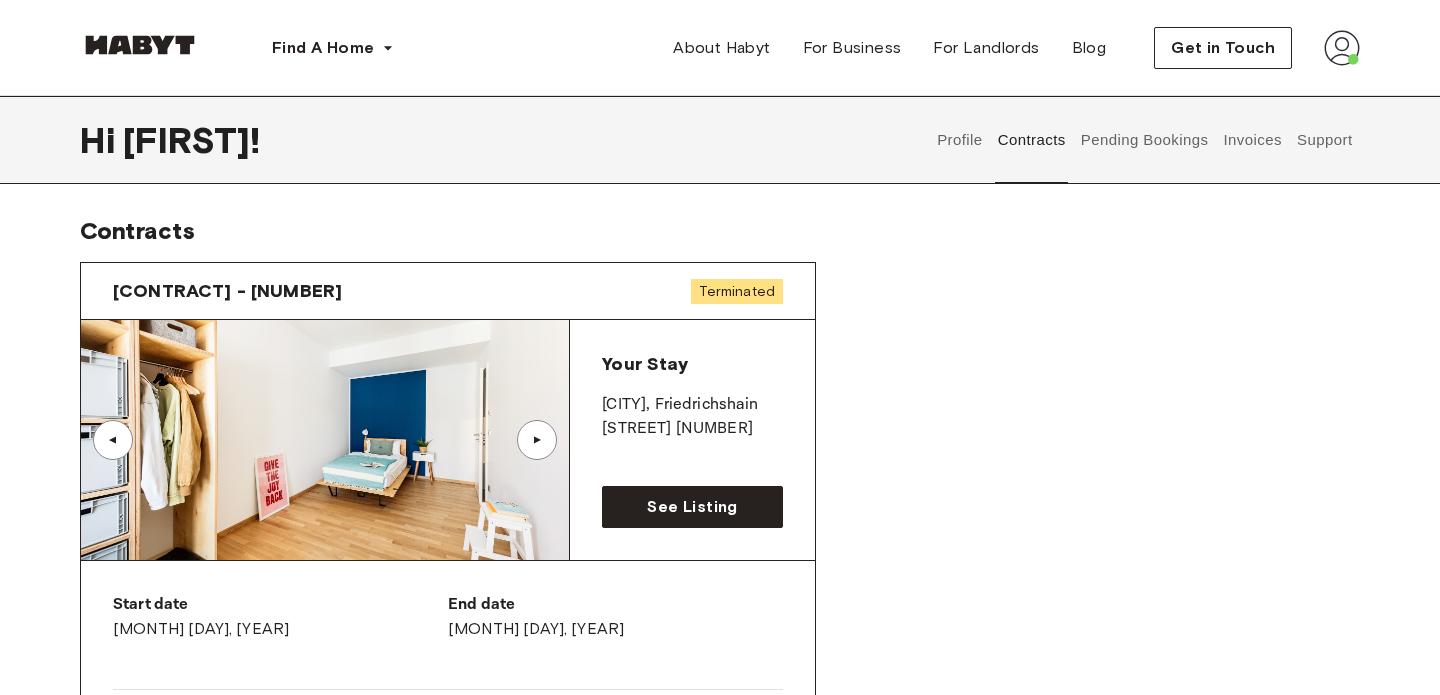 click at bounding box center (325, 440) 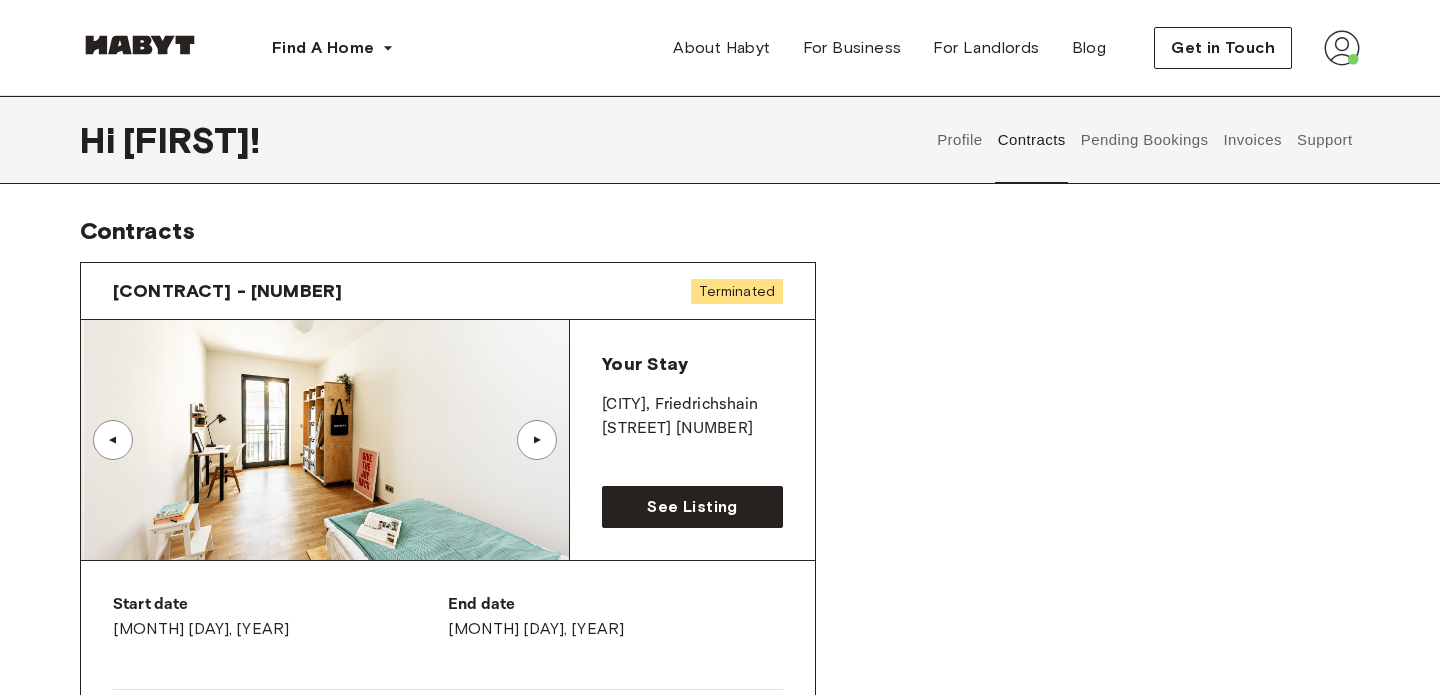 click on "▲" at bounding box center (537, 440) 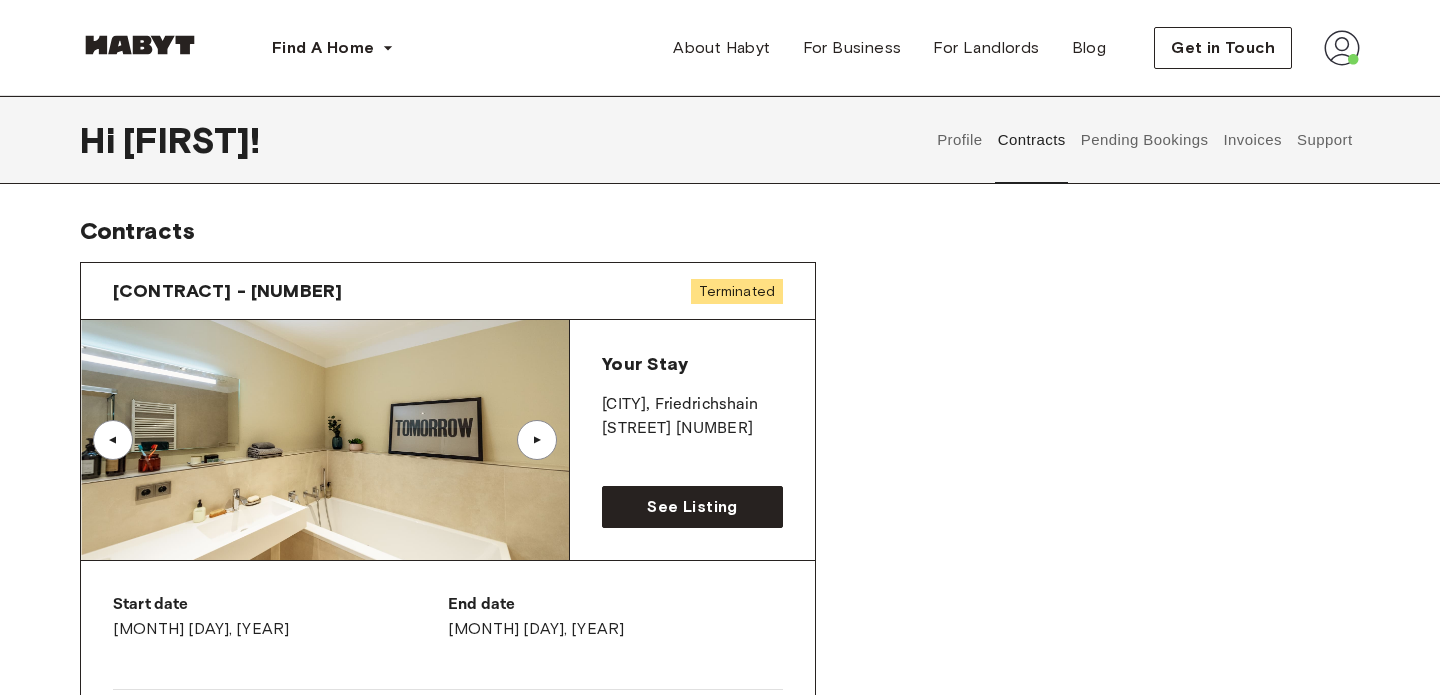 click on "▲" at bounding box center (537, 440) 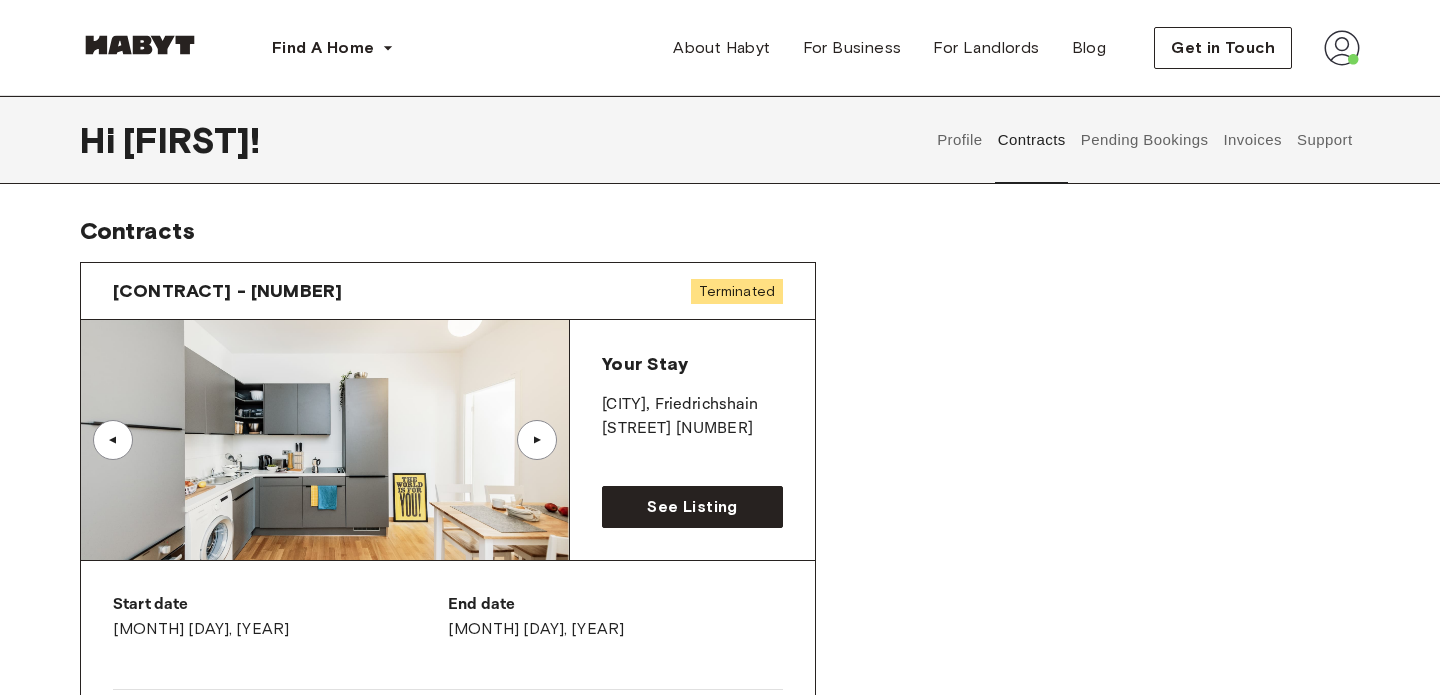 click on "Pending Bookings" at bounding box center (1144, 140) 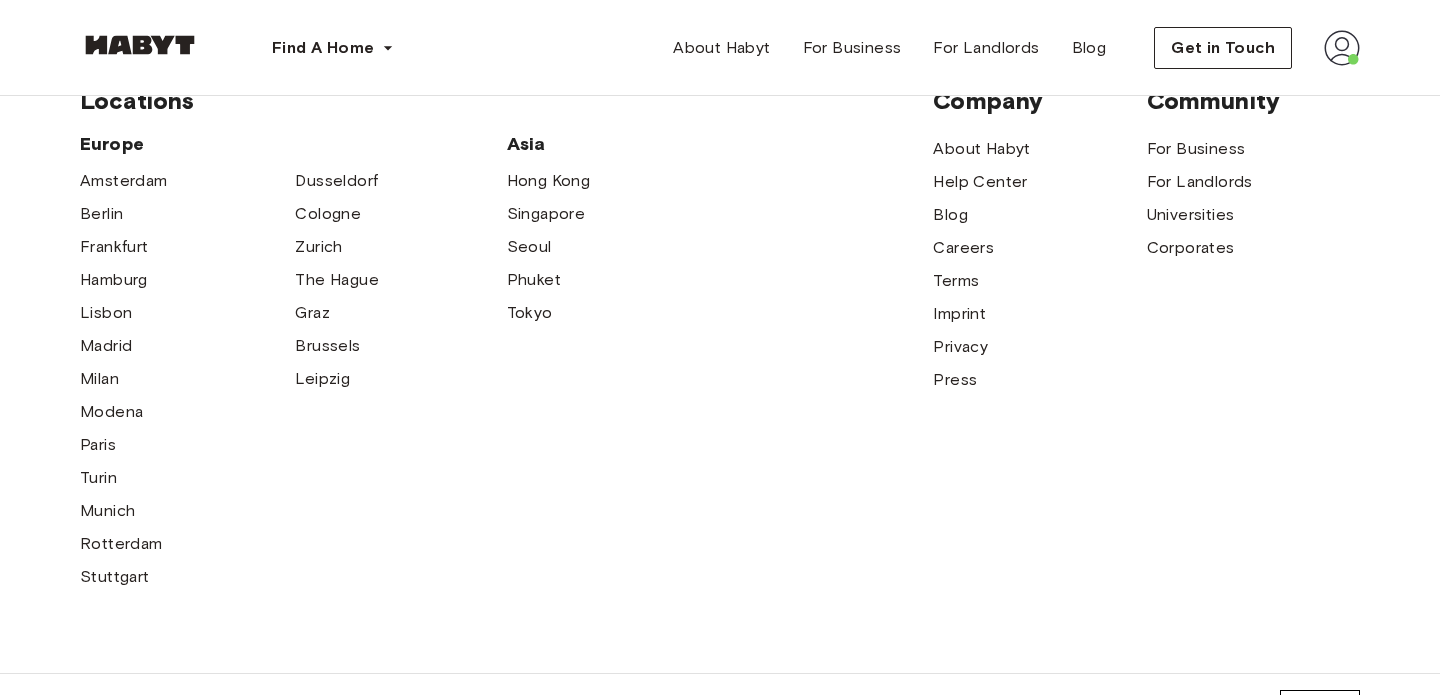 scroll, scrollTop: 0, scrollLeft: 0, axis: both 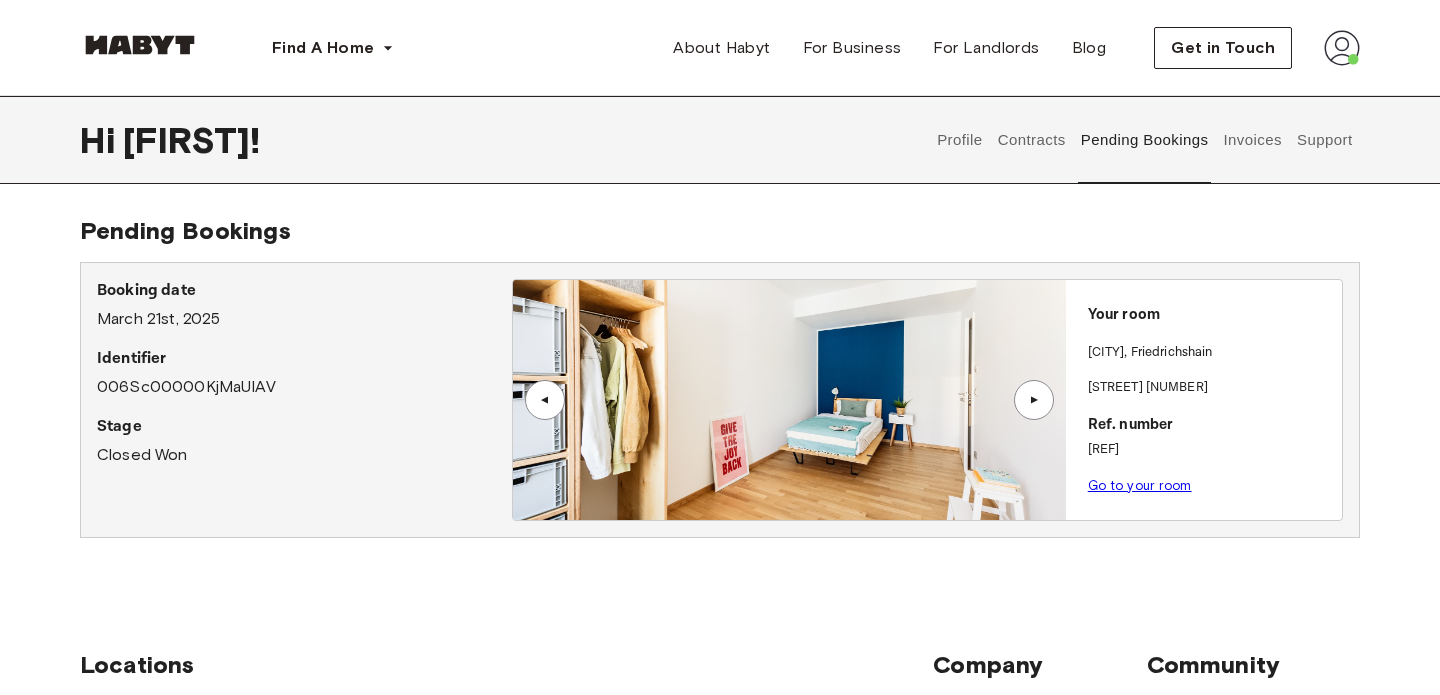 click on "Invoices" at bounding box center [1252, 140] 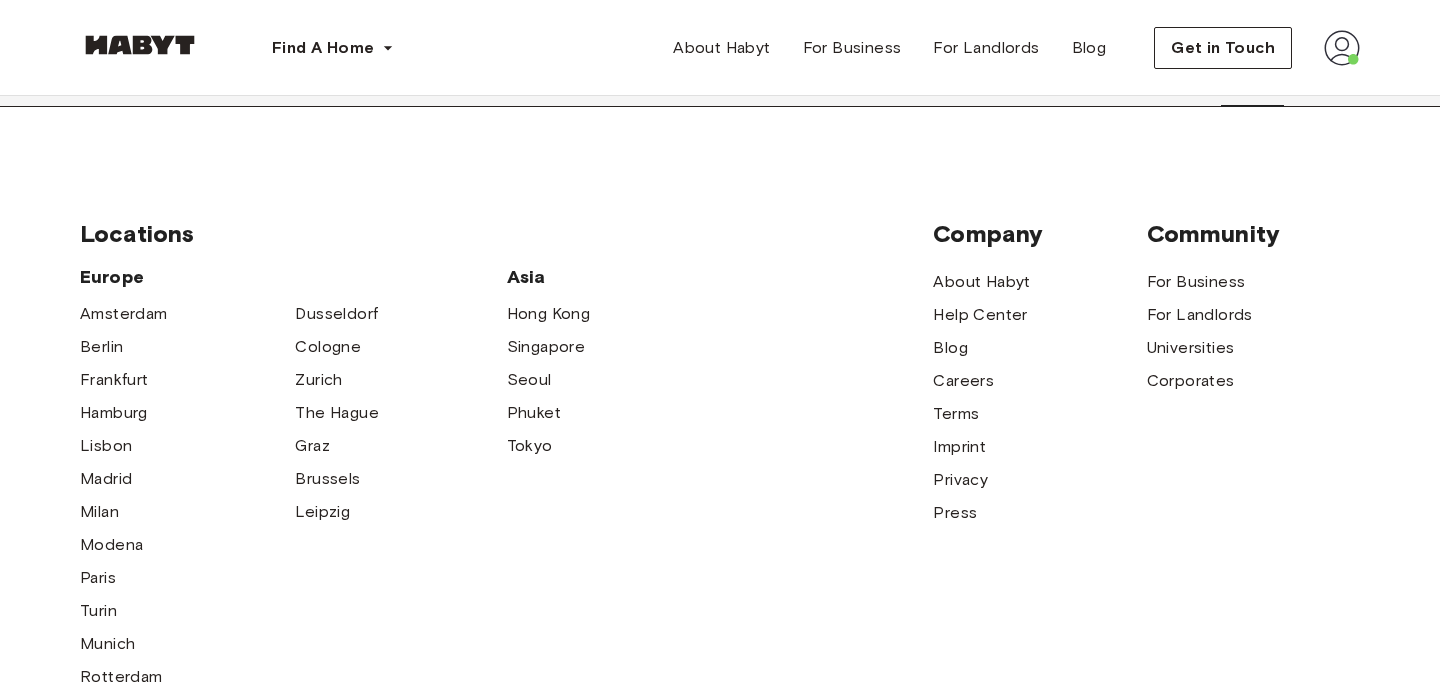 scroll, scrollTop: 501, scrollLeft: 0, axis: vertical 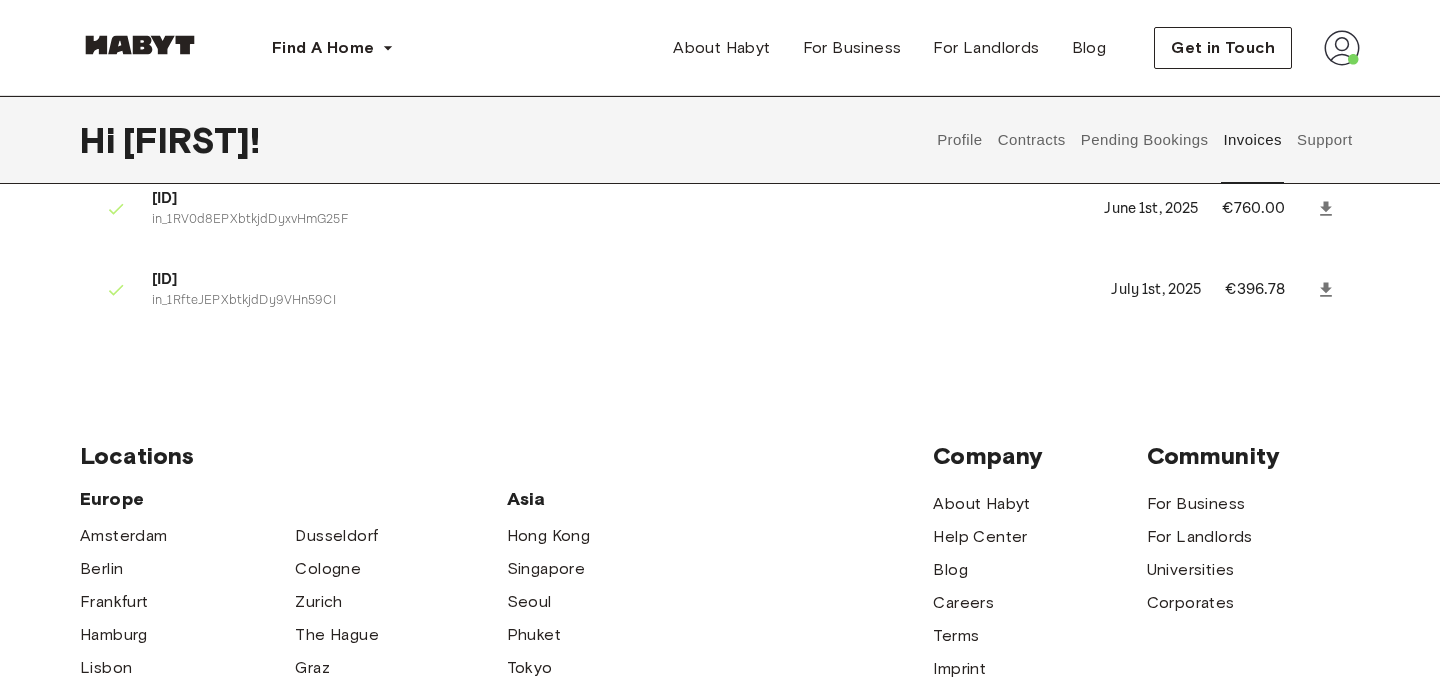 click on "Support" at bounding box center (1324, 140) 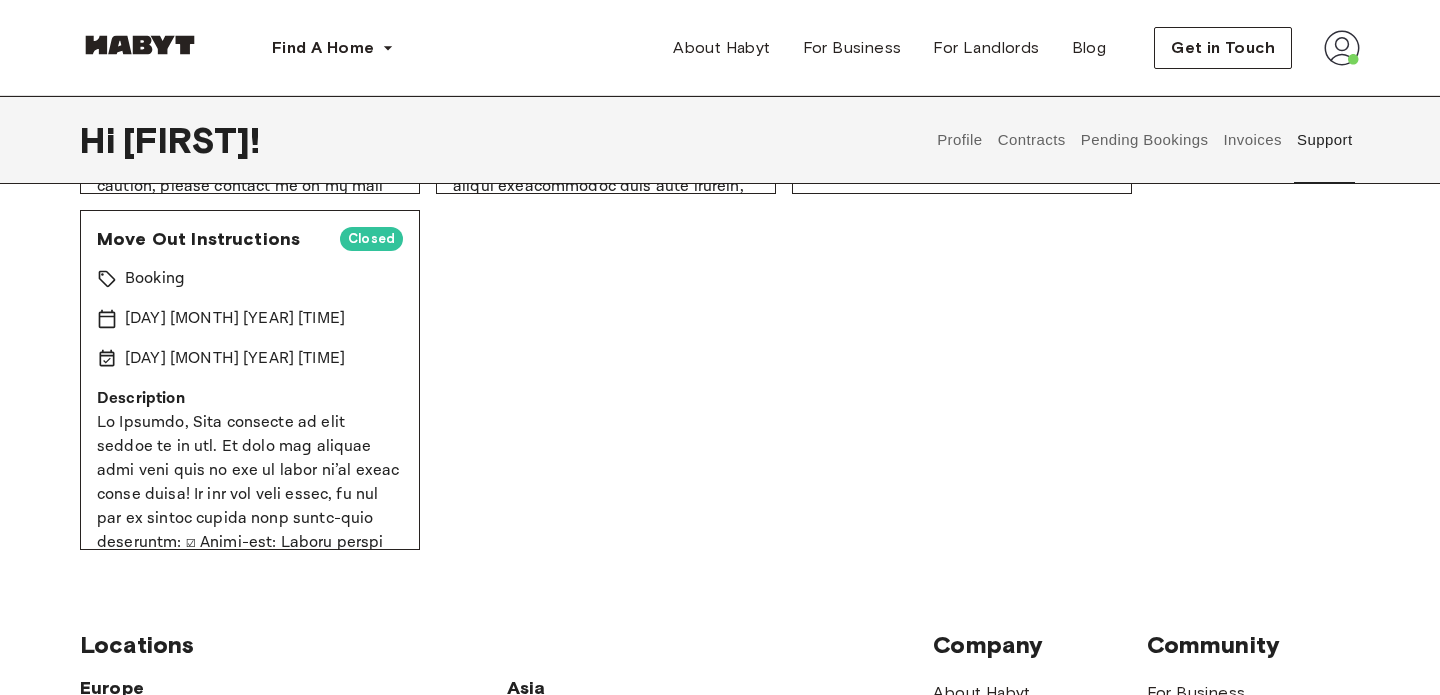 scroll, scrollTop: 454, scrollLeft: 0, axis: vertical 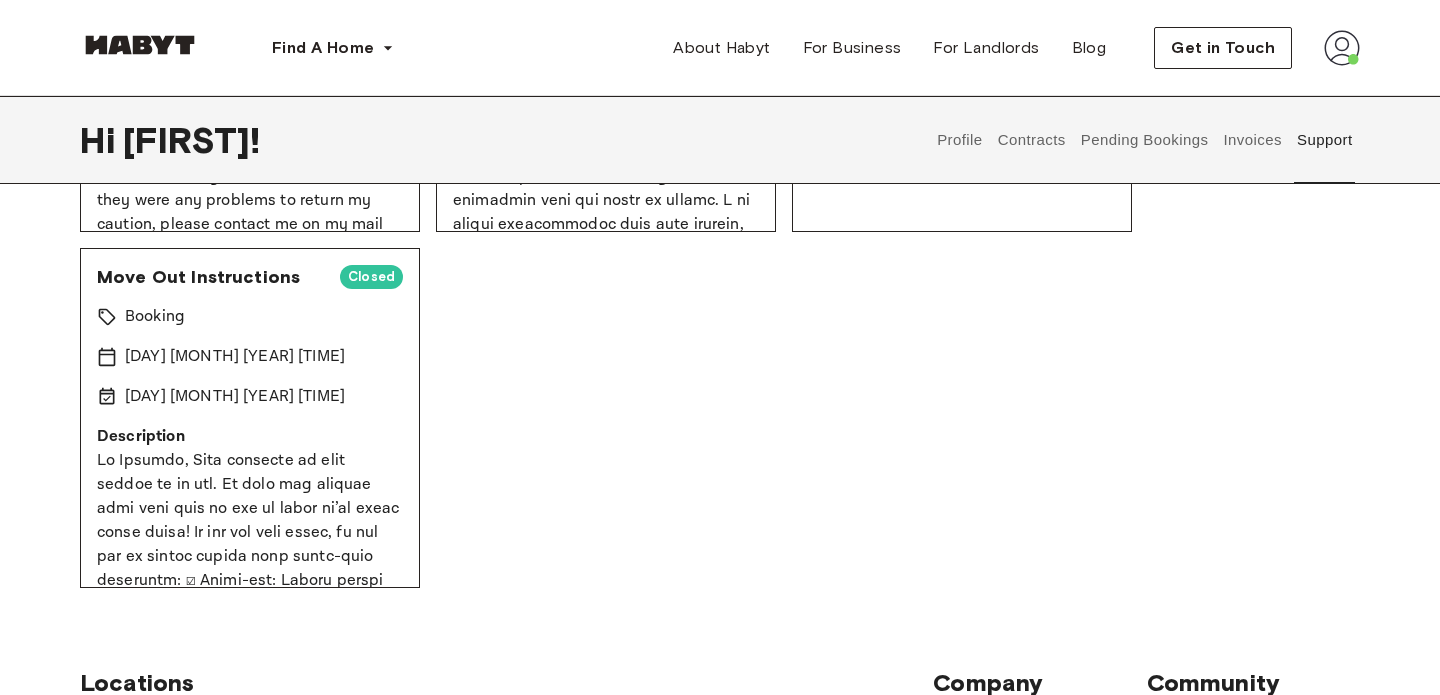 click on "Move Out Instructions Closed Booking [DAY] [MONTH] [YEAR] [TIME]  [DAY] [MONTH] [YEAR] [TIME]  Description" at bounding box center (250, 418) 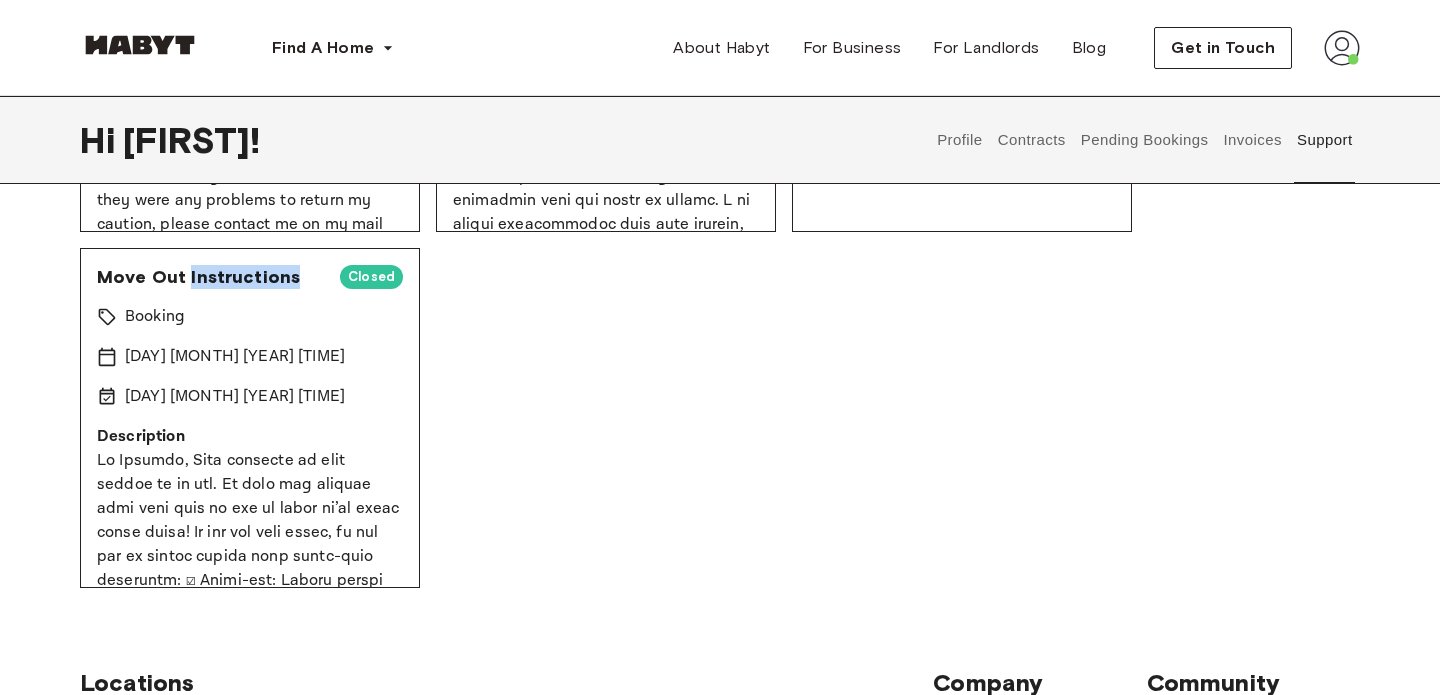click on "Move Out Instructions" at bounding box center (210, 277) 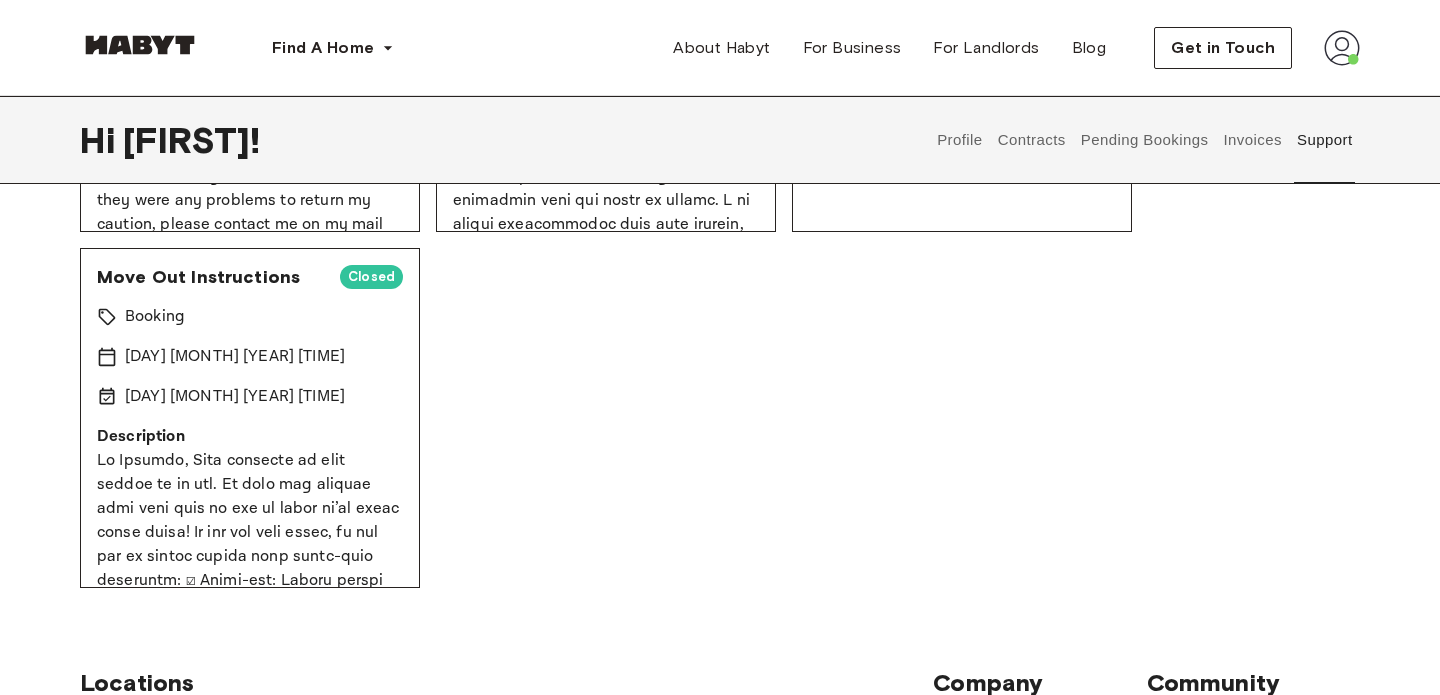 click on "Move Out Instructions Closed Booking [DAY] [MONTH] [YEAR] [TIME]  [DAY] [MONTH] [YEAR] [TIME]  Description" at bounding box center [250, 418] 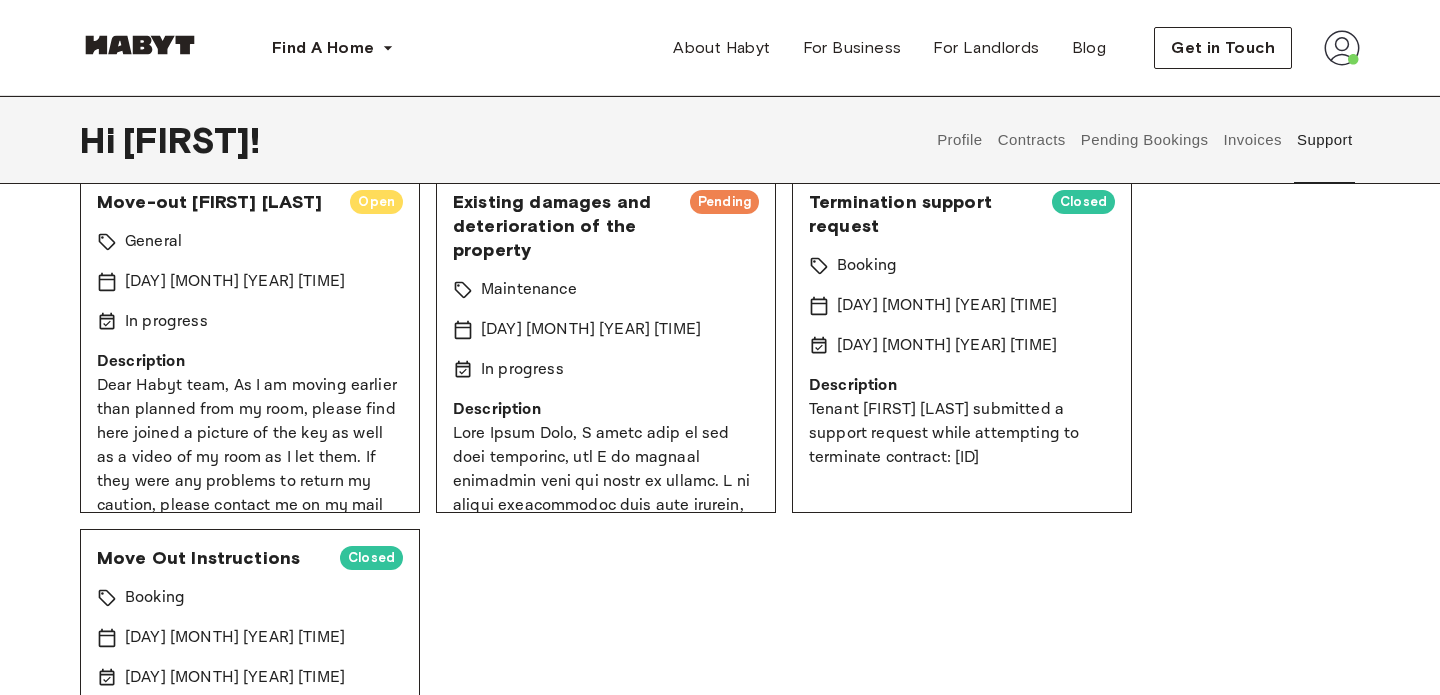 scroll, scrollTop: 109, scrollLeft: 0, axis: vertical 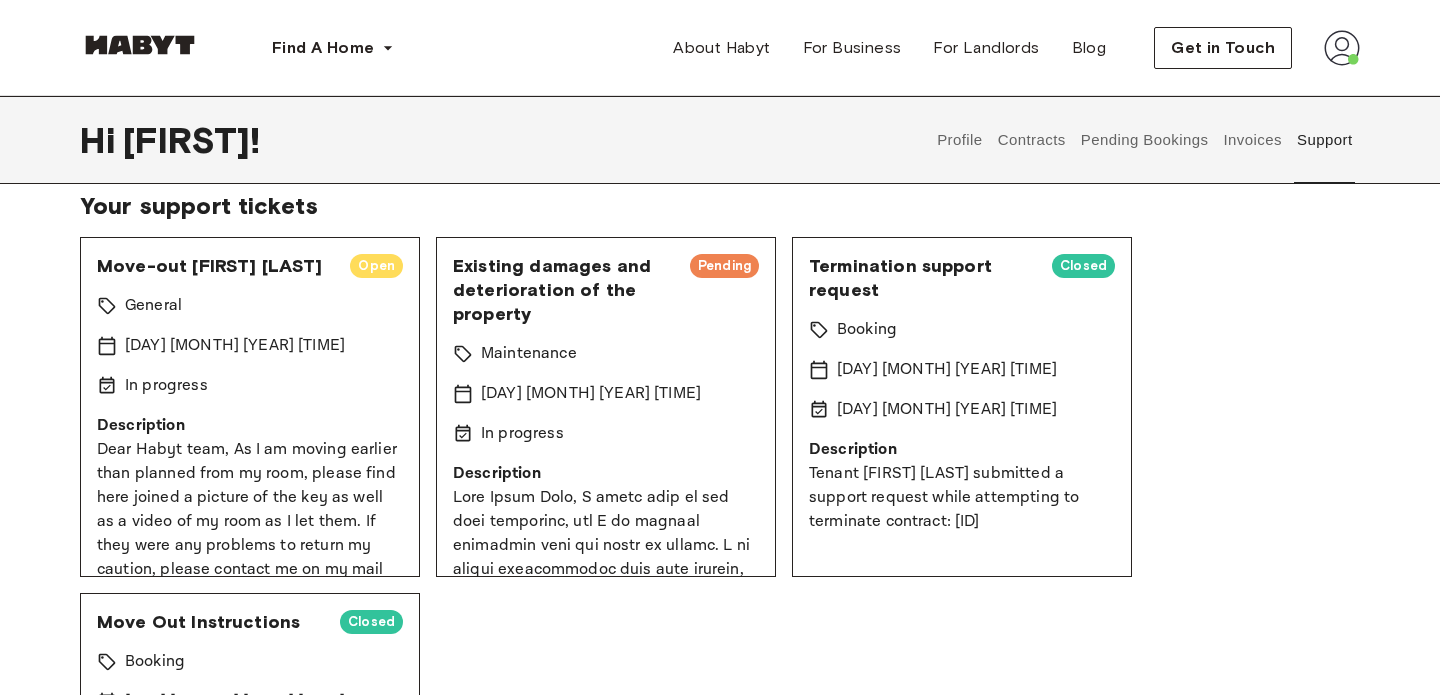click on "Existing damages and deterioration of the property" at bounding box center (563, 290) 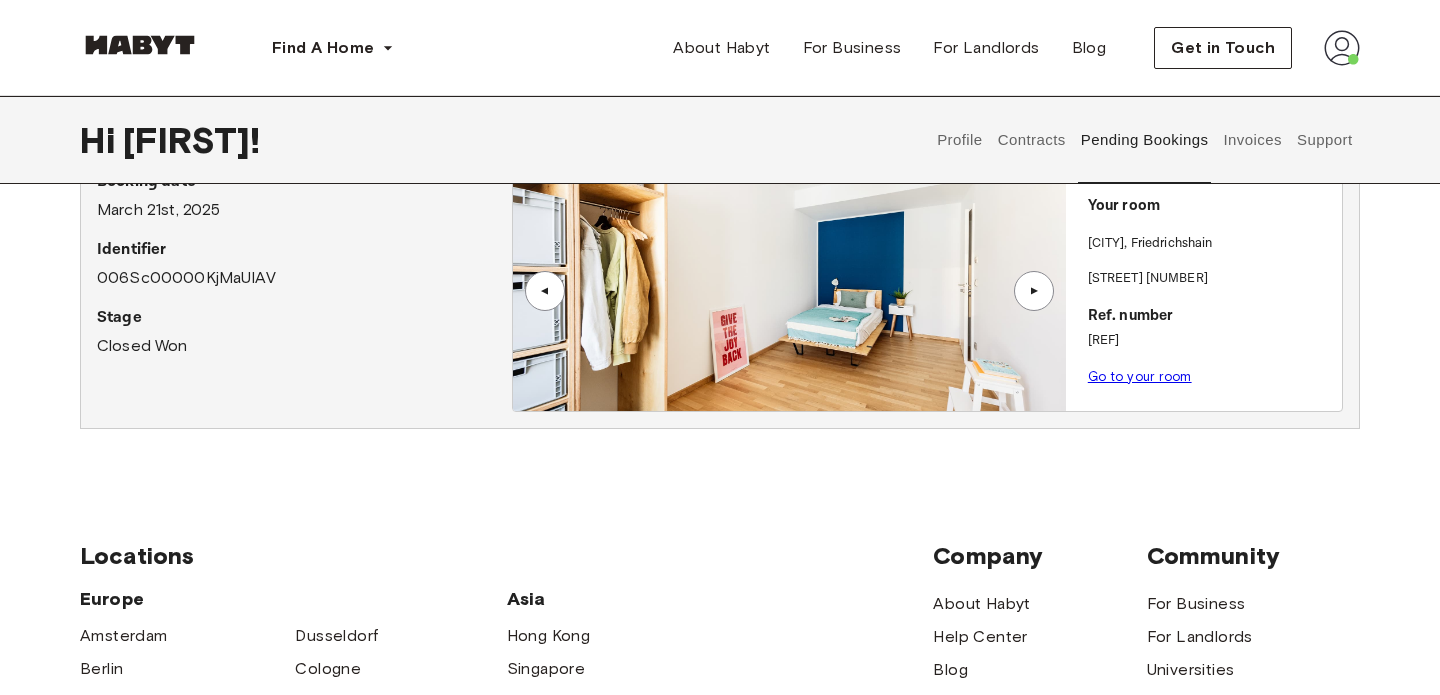click on "Contracts" at bounding box center (1031, 140) 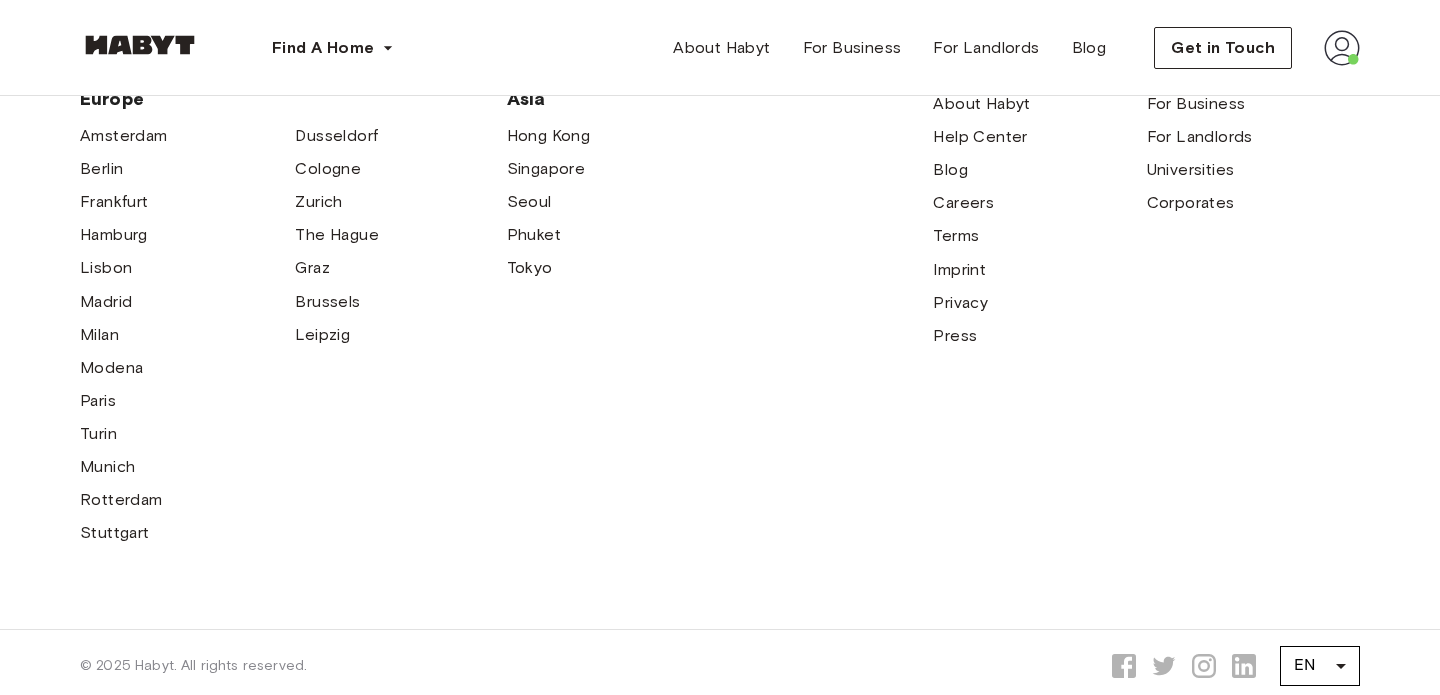 scroll, scrollTop: 1942, scrollLeft: 0, axis: vertical 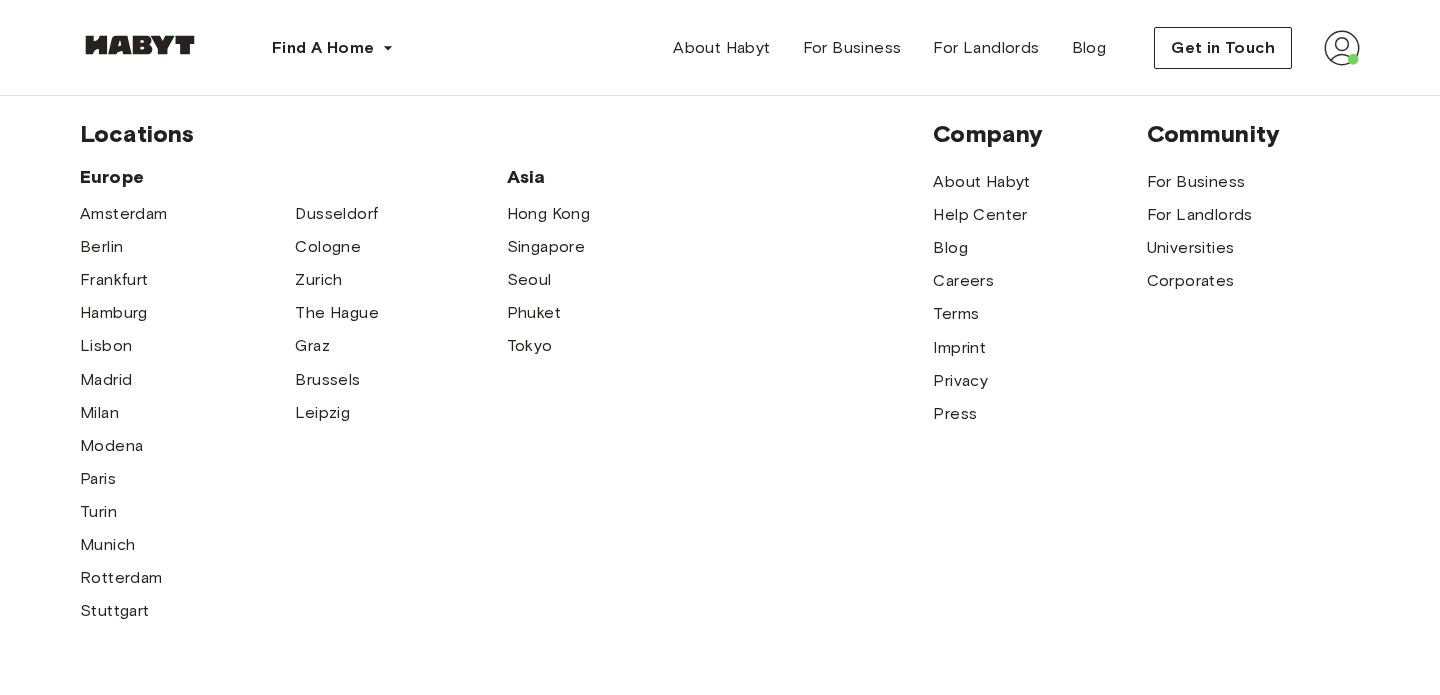click on "Europe Amsterdam Berlin Frankfurt Hamburg Lisbon Madrid Milan Modena Paris Turin Munich Rotterdam Stuttgart Dusseldorf Cologne Zurich The Hague Graz Brussels Leipzig Asia Hong Kong Singapore Seoul Phuket Tokyo" at bounding box center (506, 395) 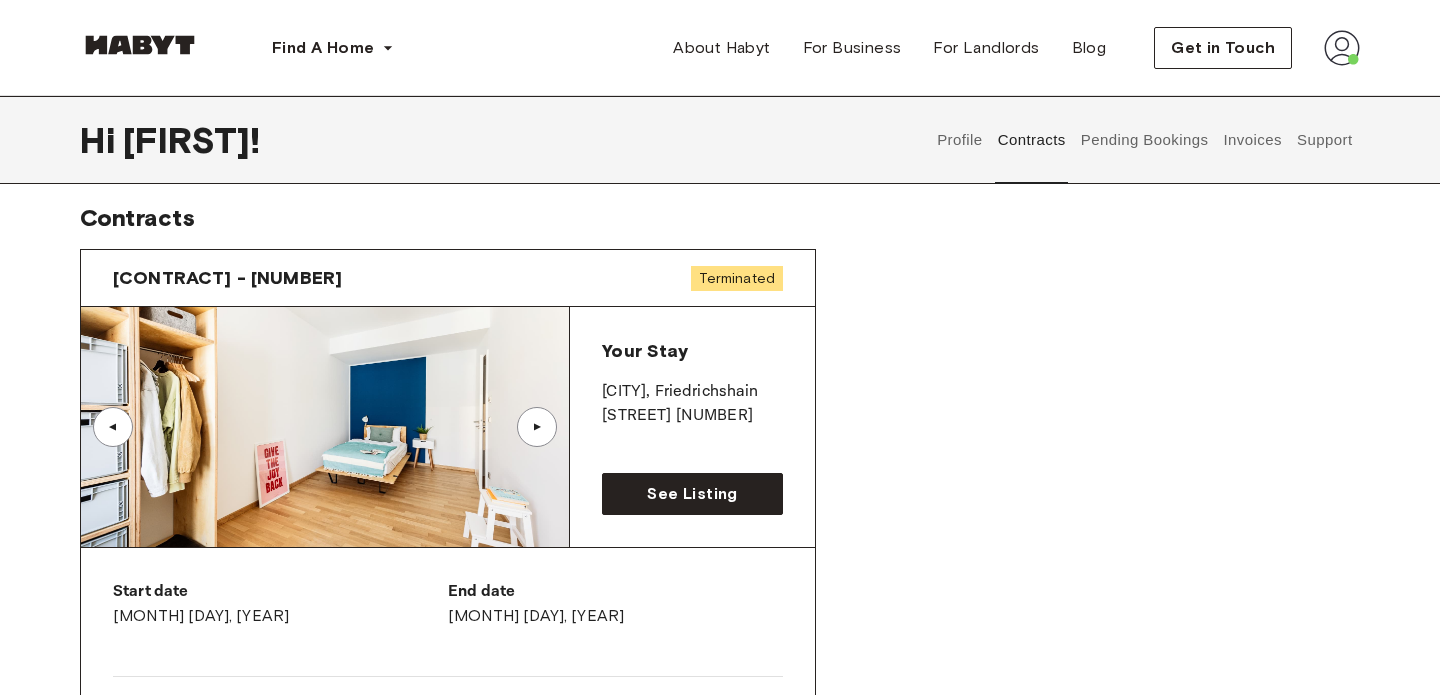 scroll, scrollTop: 0, scrollLeft: 0, axis: both 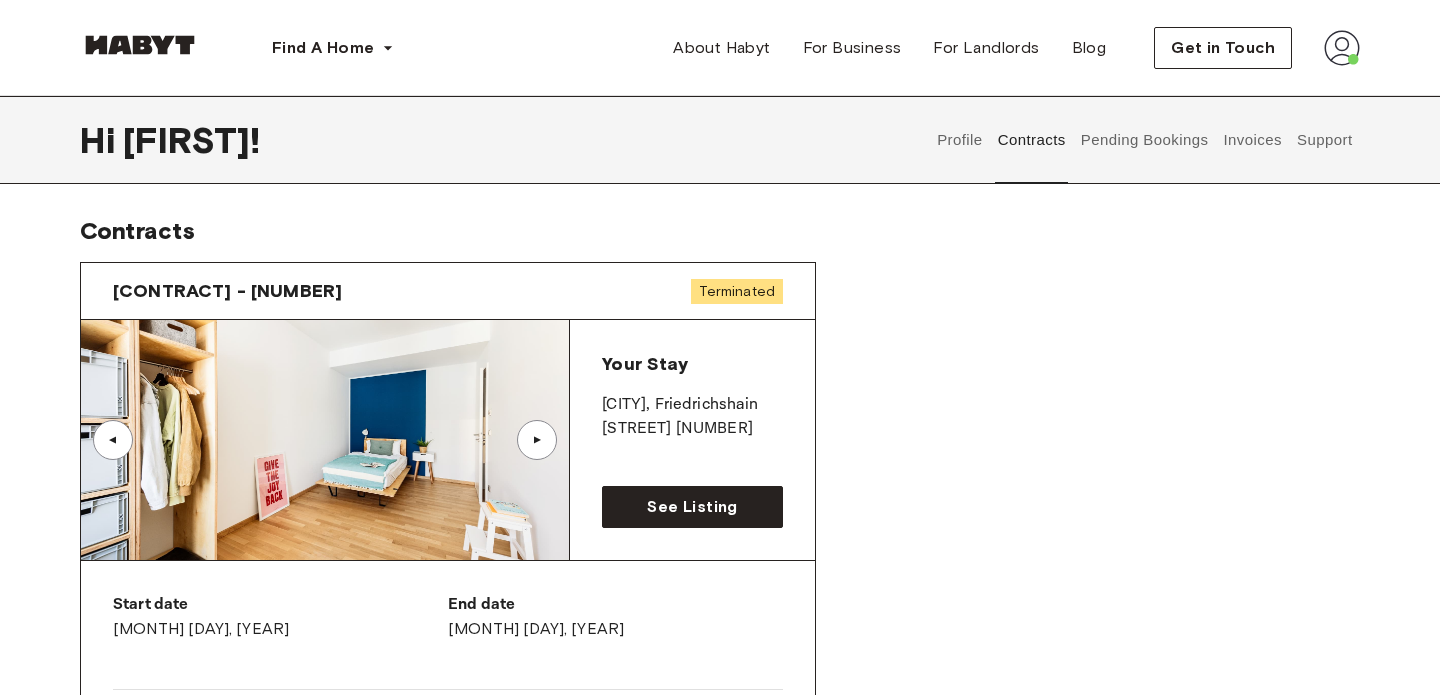 click at bounding box center [1342, 48] 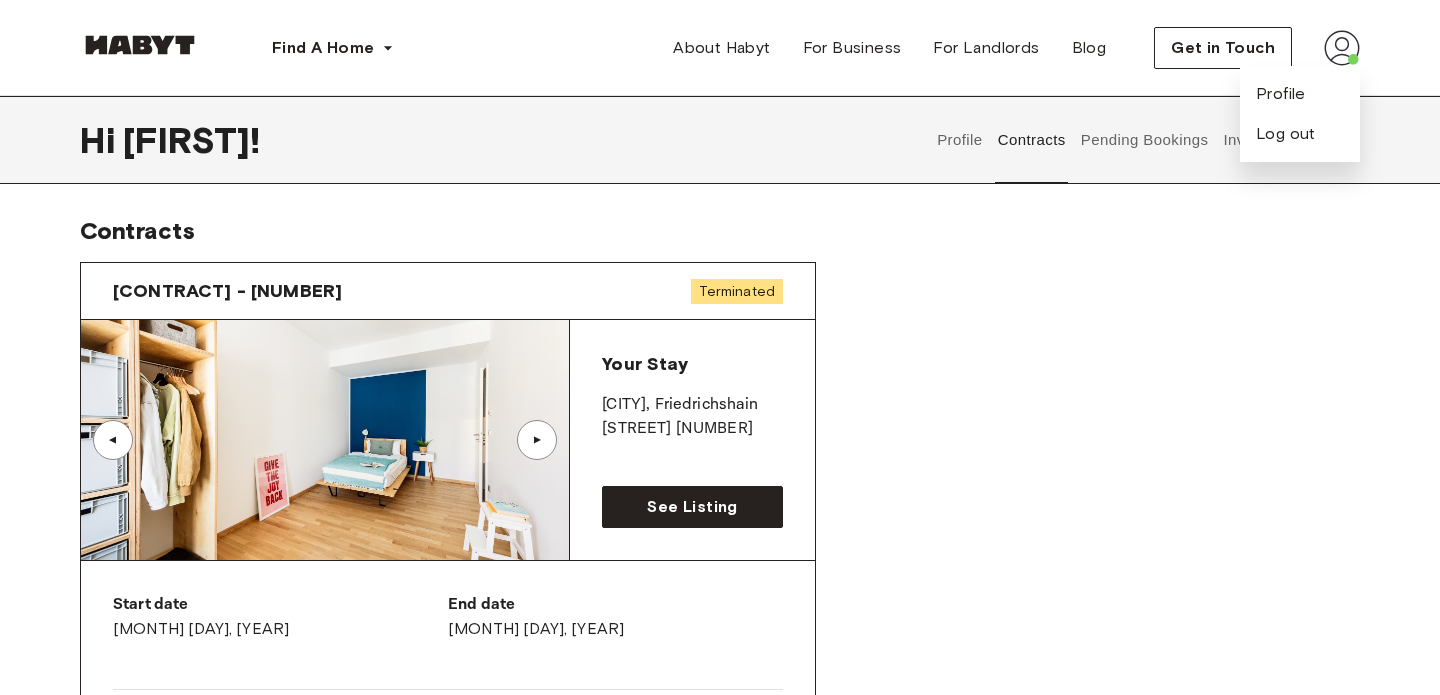 click on "Profile Log out" at bounding box center (1300, 114) 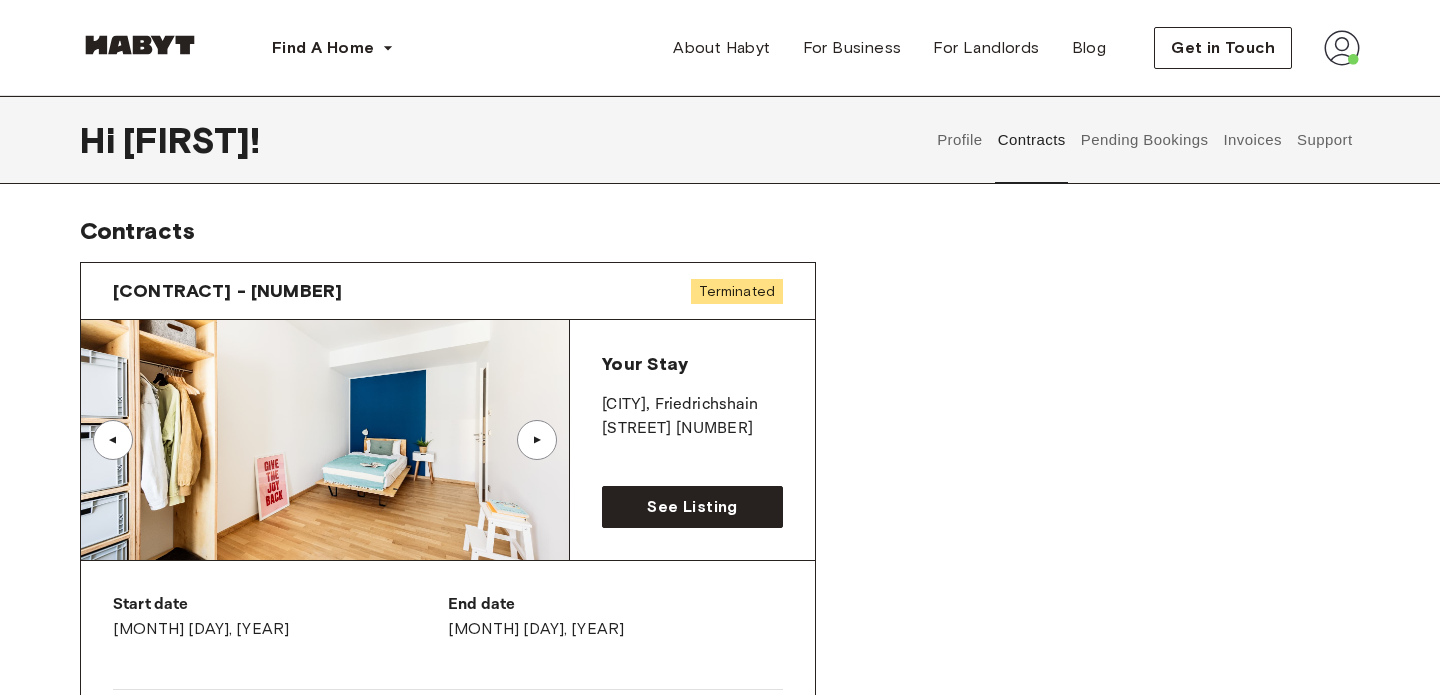 click on "Get in Touch" at bounding box center (1257, 48) 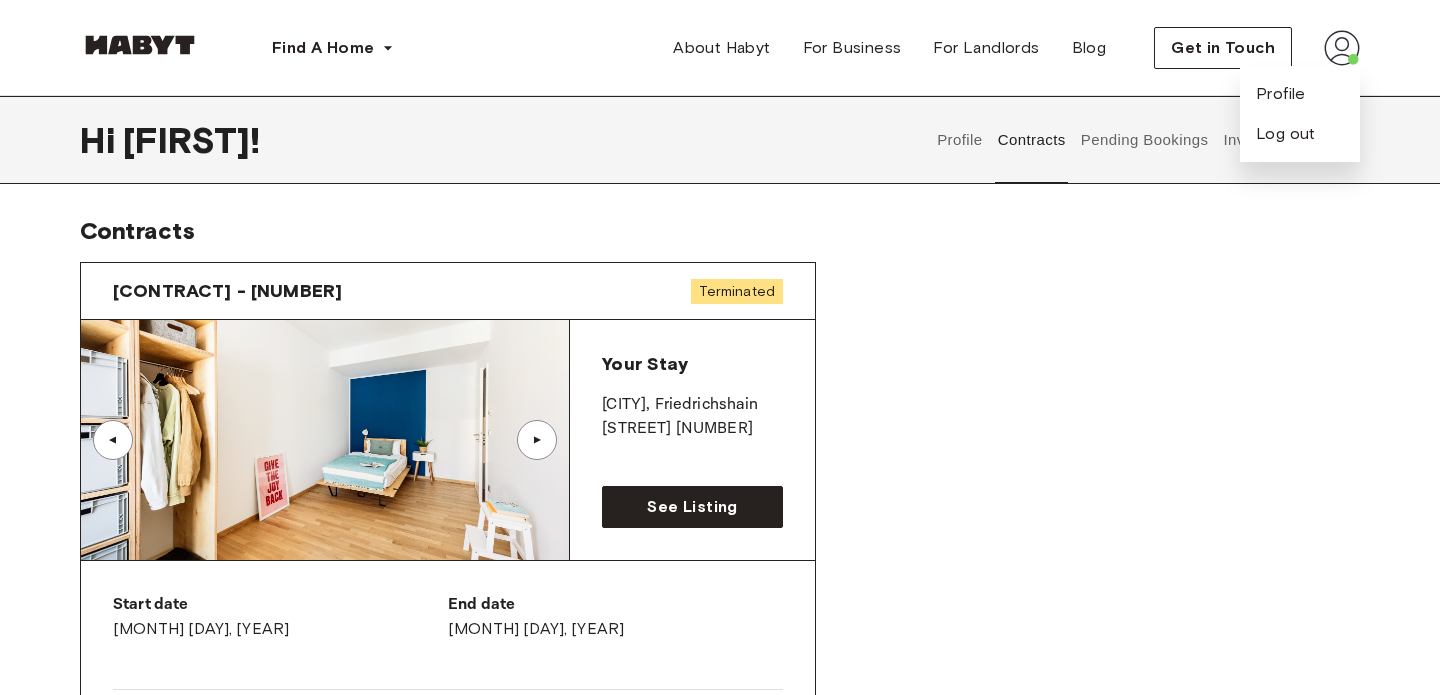 click on "Profile Log out" at bounding box center [1300, 114] 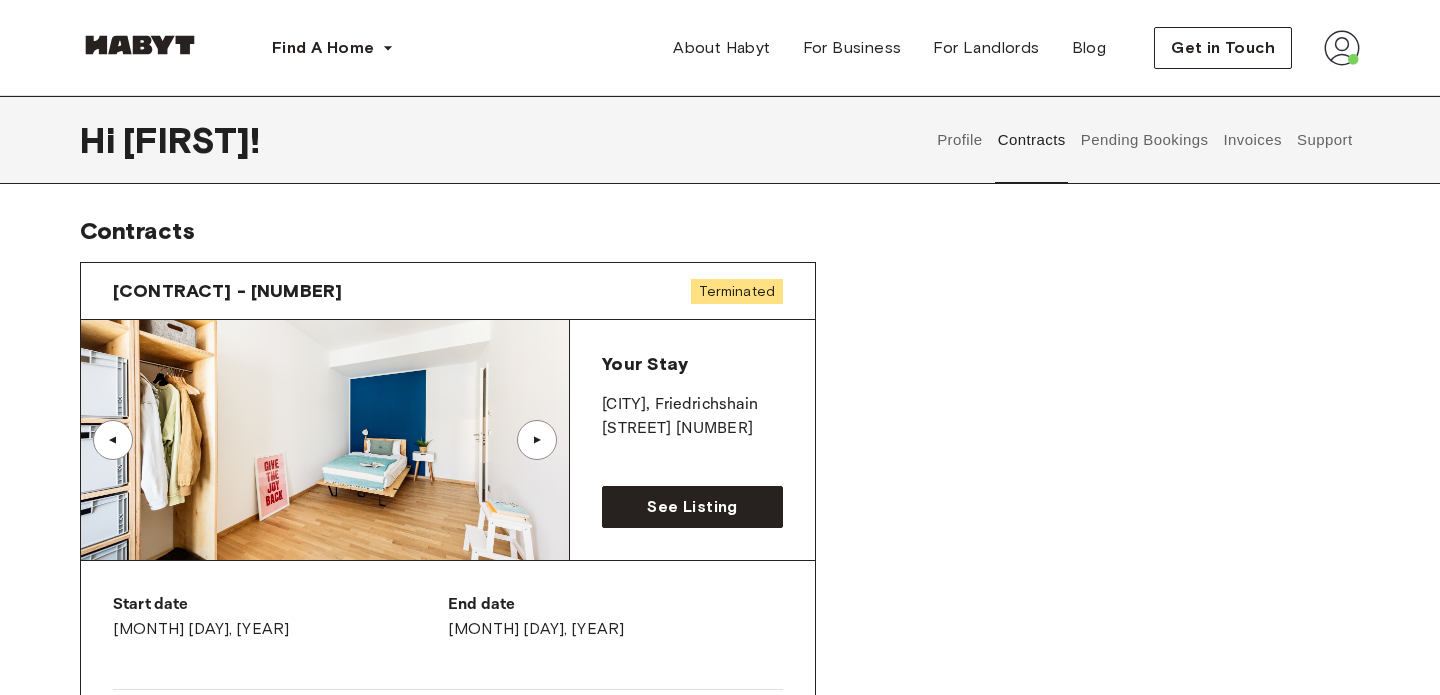 click on "Get in Touch" at bounding box center (1257, 48) 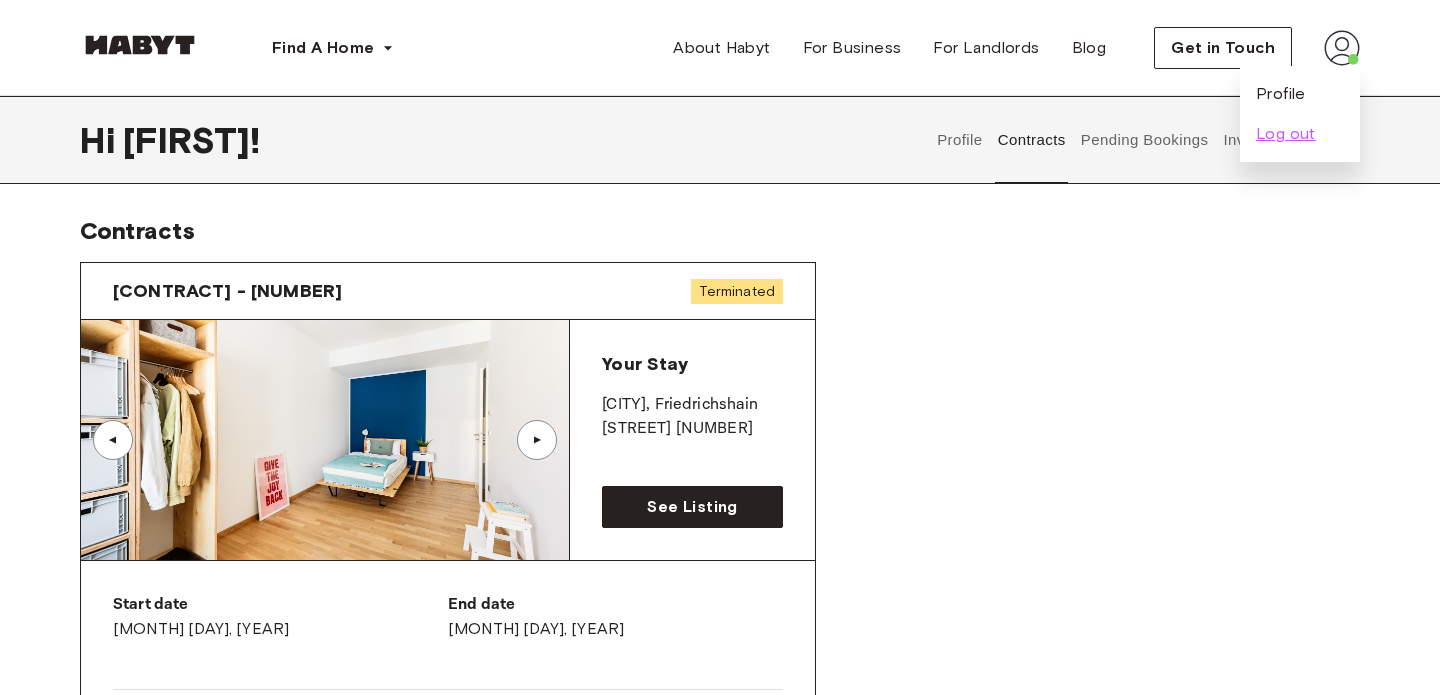 click on "Log out" at bounding box center (1286, 134) 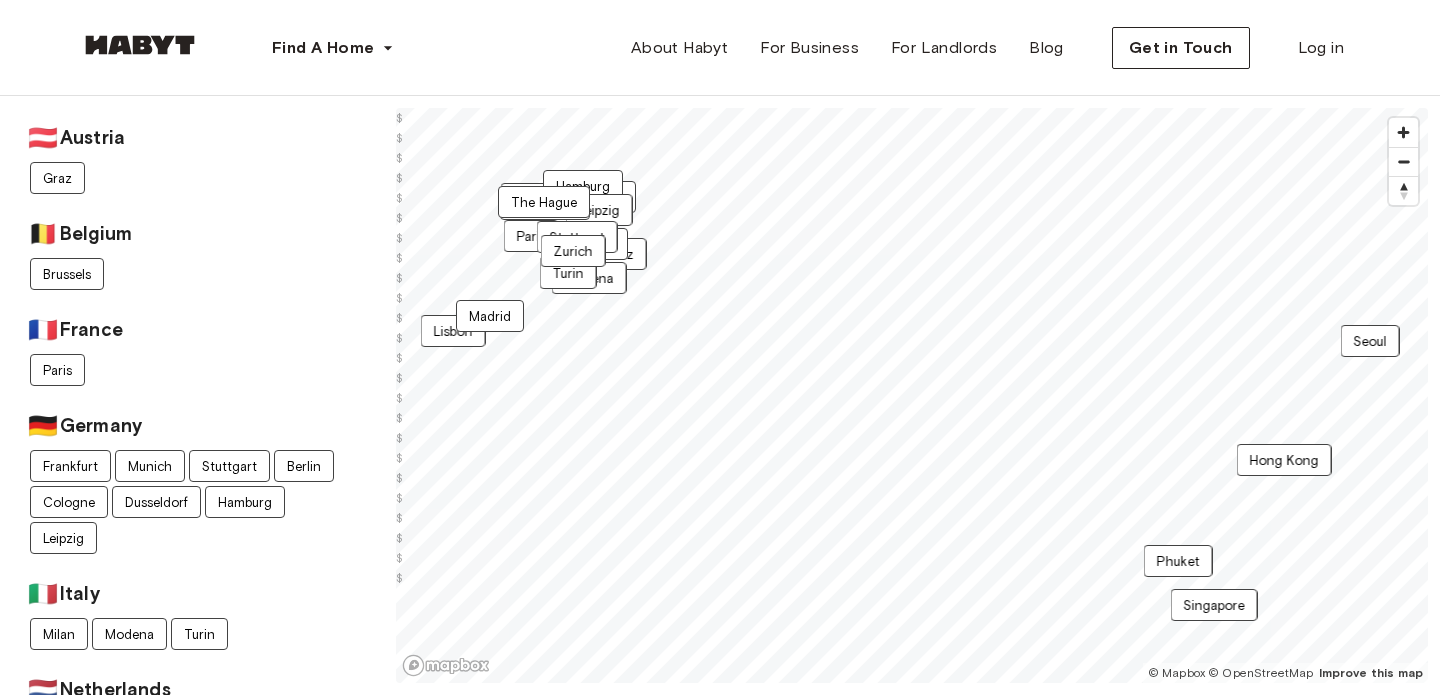 scroll, scrollTop: 0, scrollLeft: 0, axis: both 